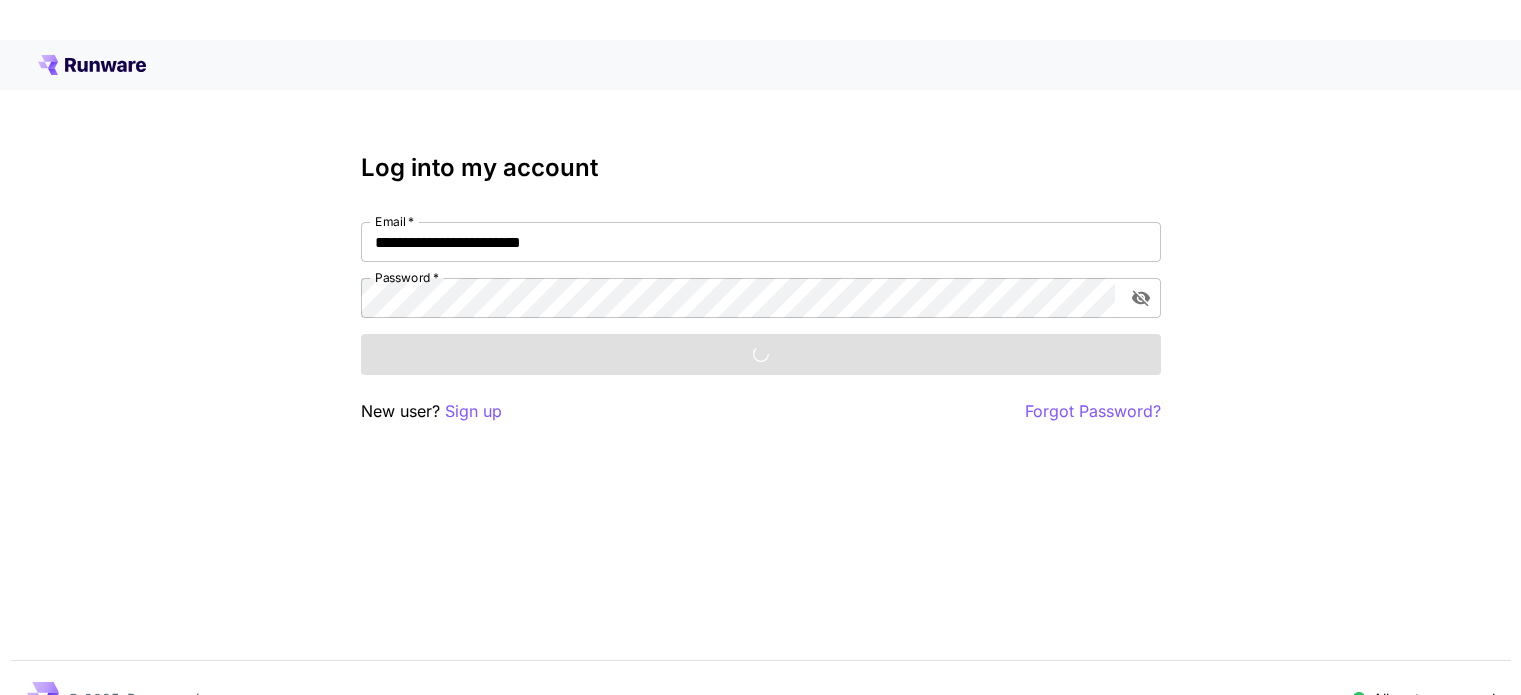 scroll, scrollTop: 0, scrollLeft: 0, axis: both 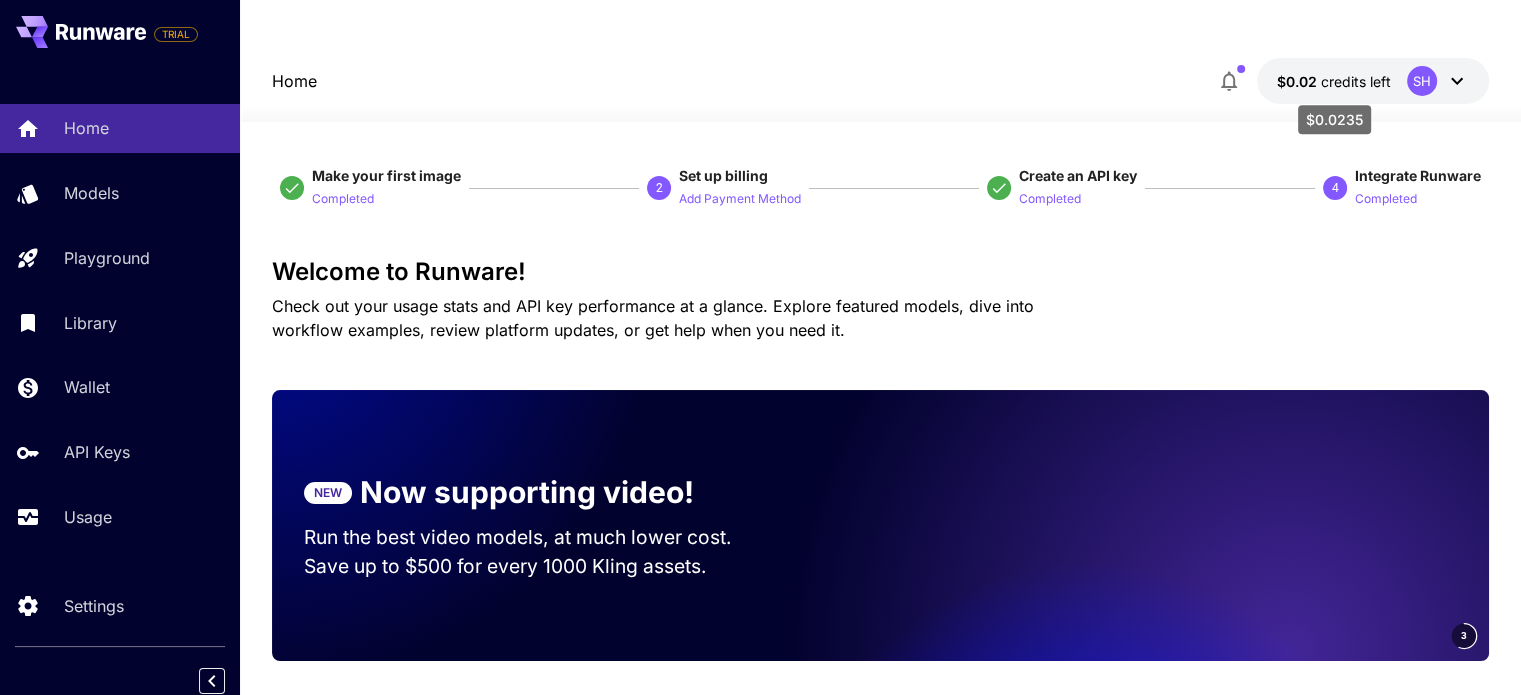 click on "credits left" at bounding box center [1356, 81] 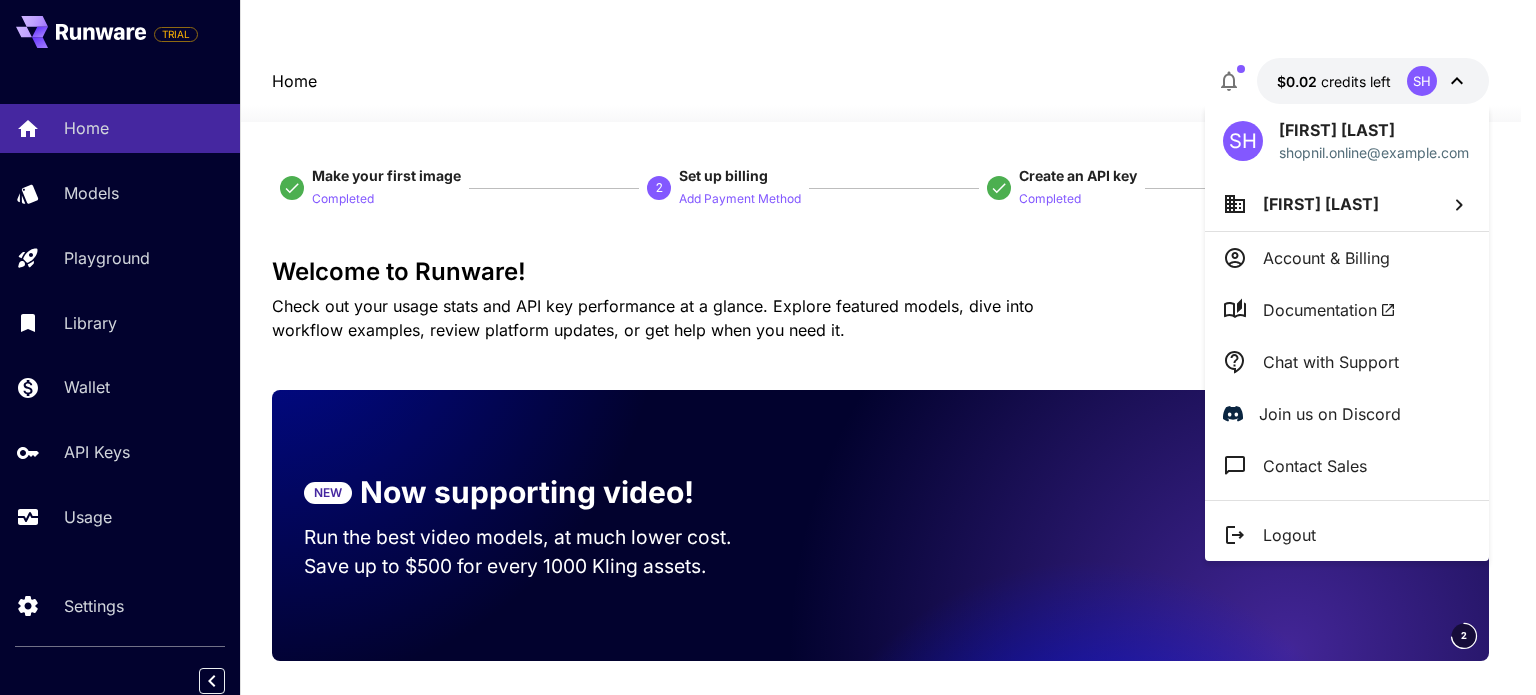 click at bounding box center (768, 347) 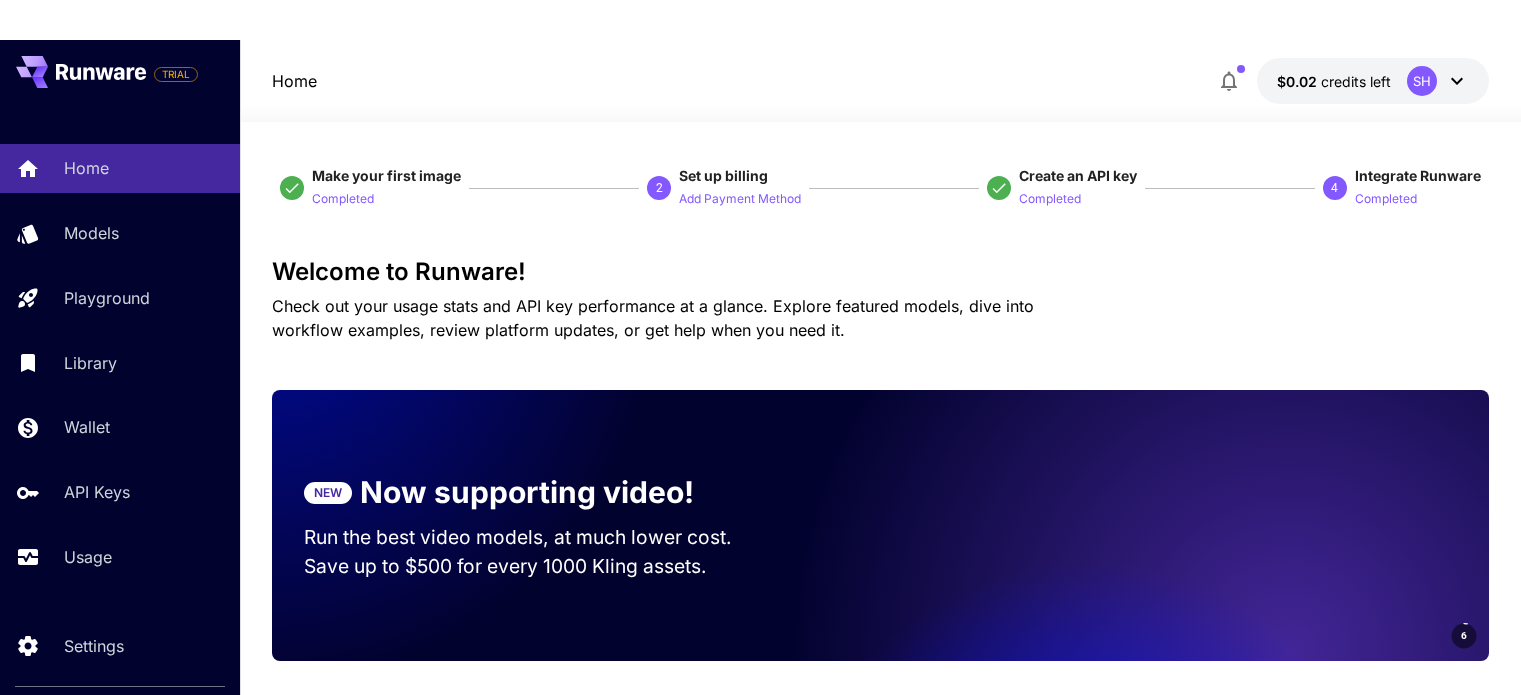 scroll, scrollTop: 0, scrollLeft: 0, axis: both 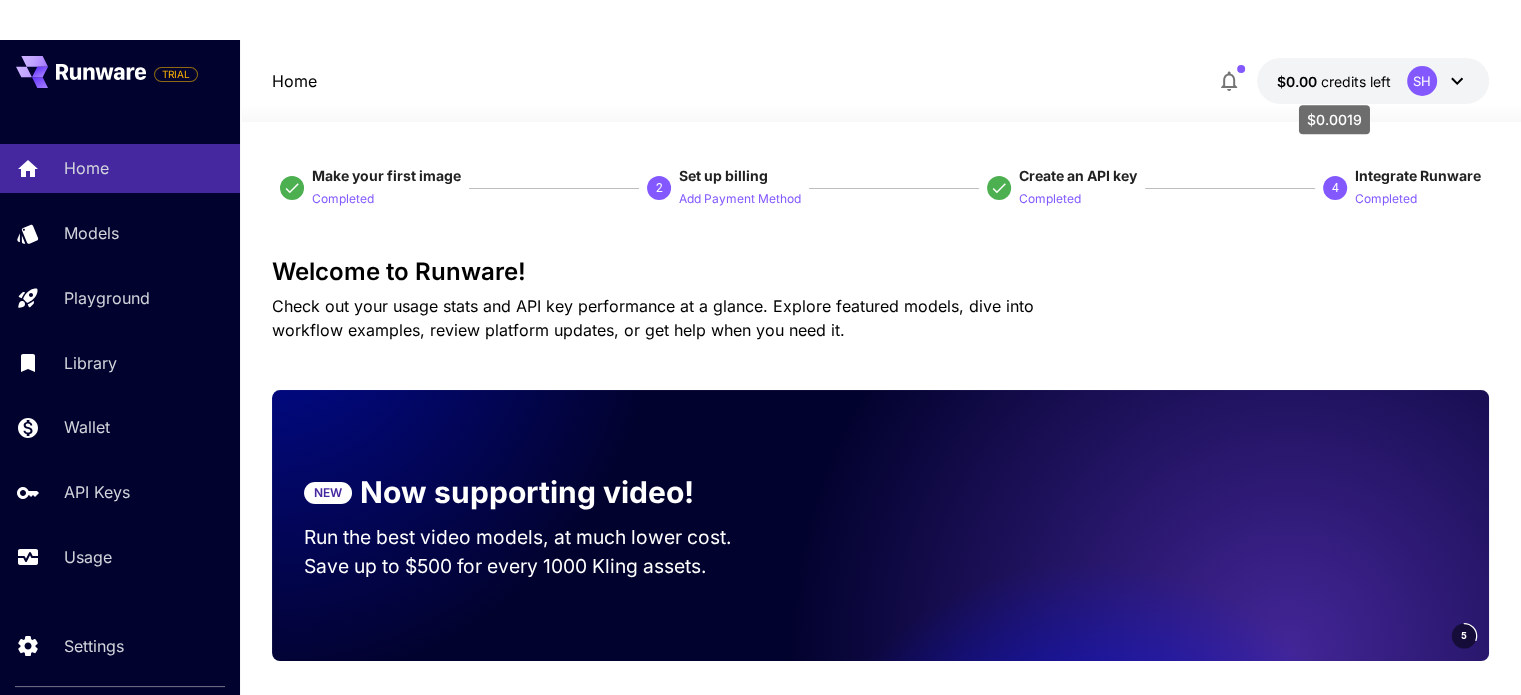 click on "credits left" at bounding box center [1356, 81] 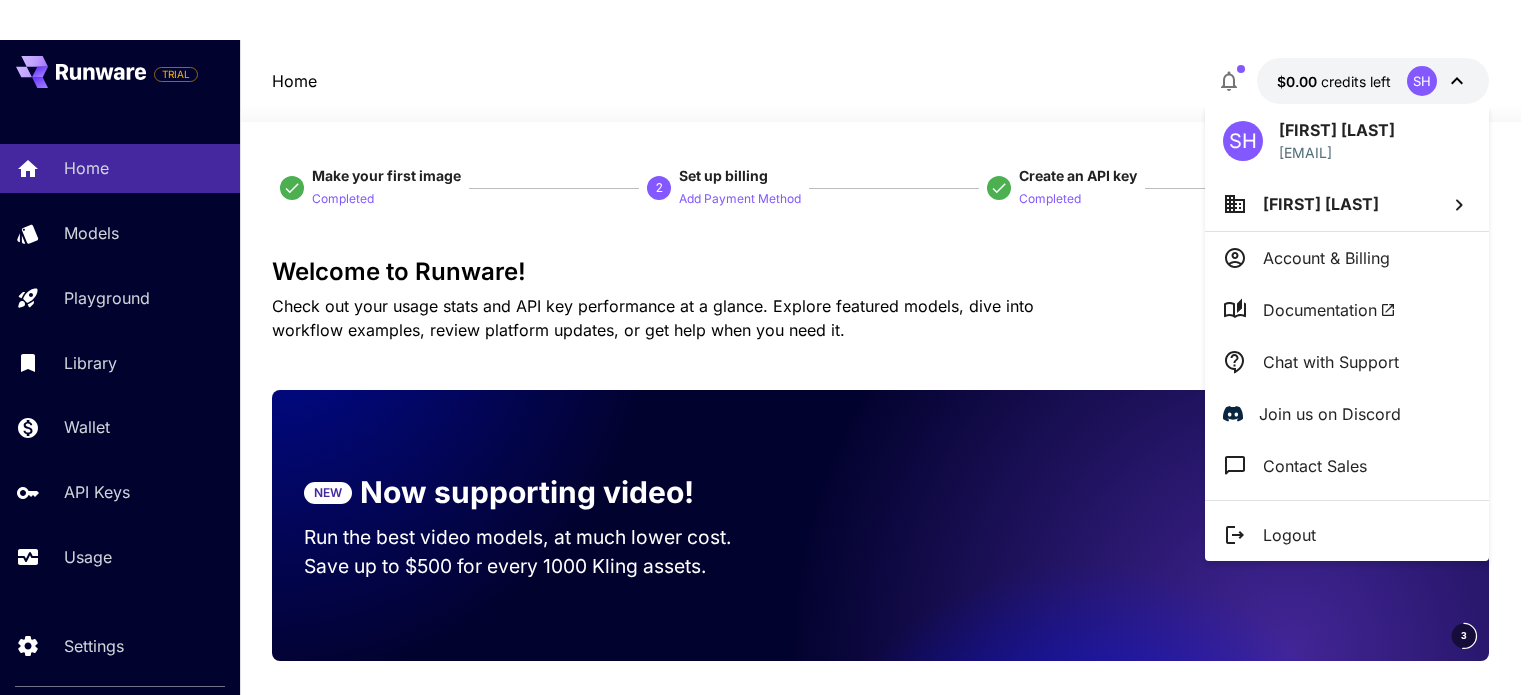 click at bounding box center [768, 347] 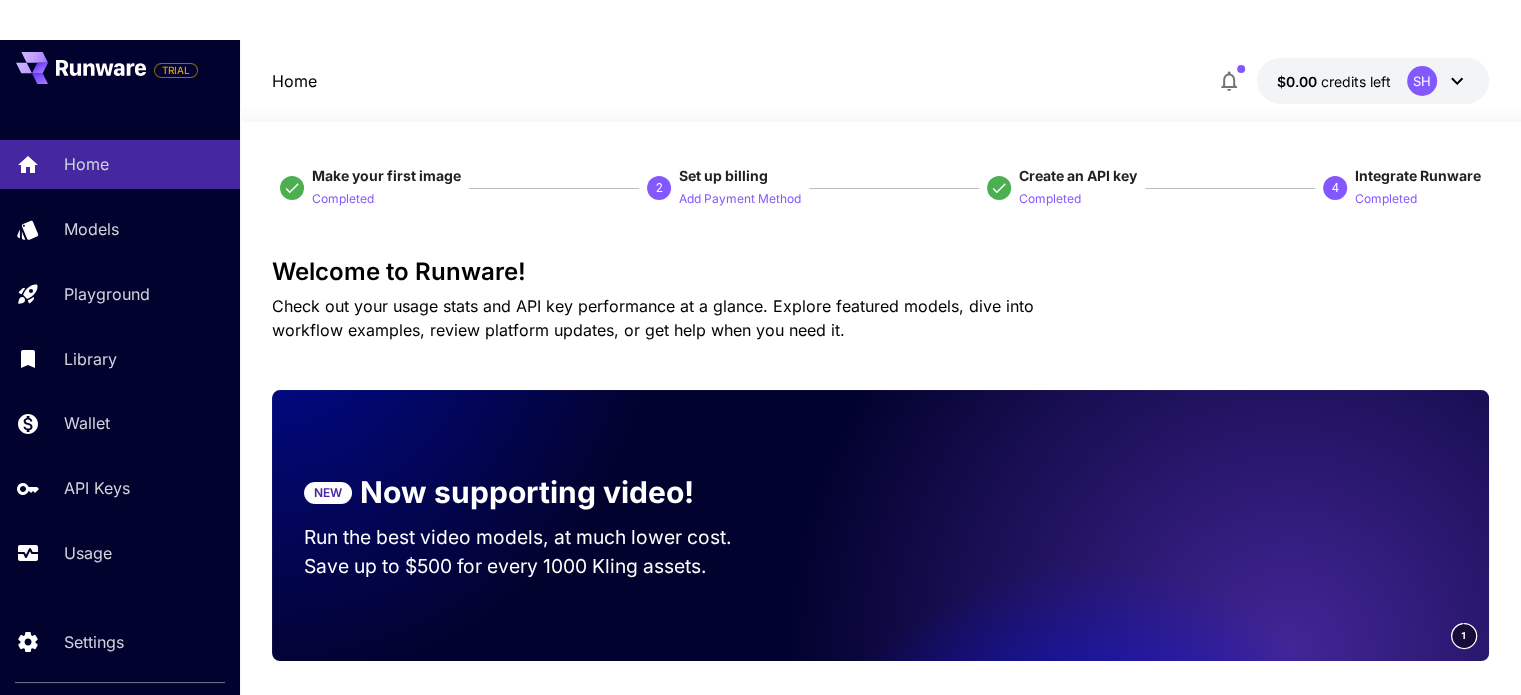 scroll, scrollTop: 8, scrollLeft: 0, axis: vertical 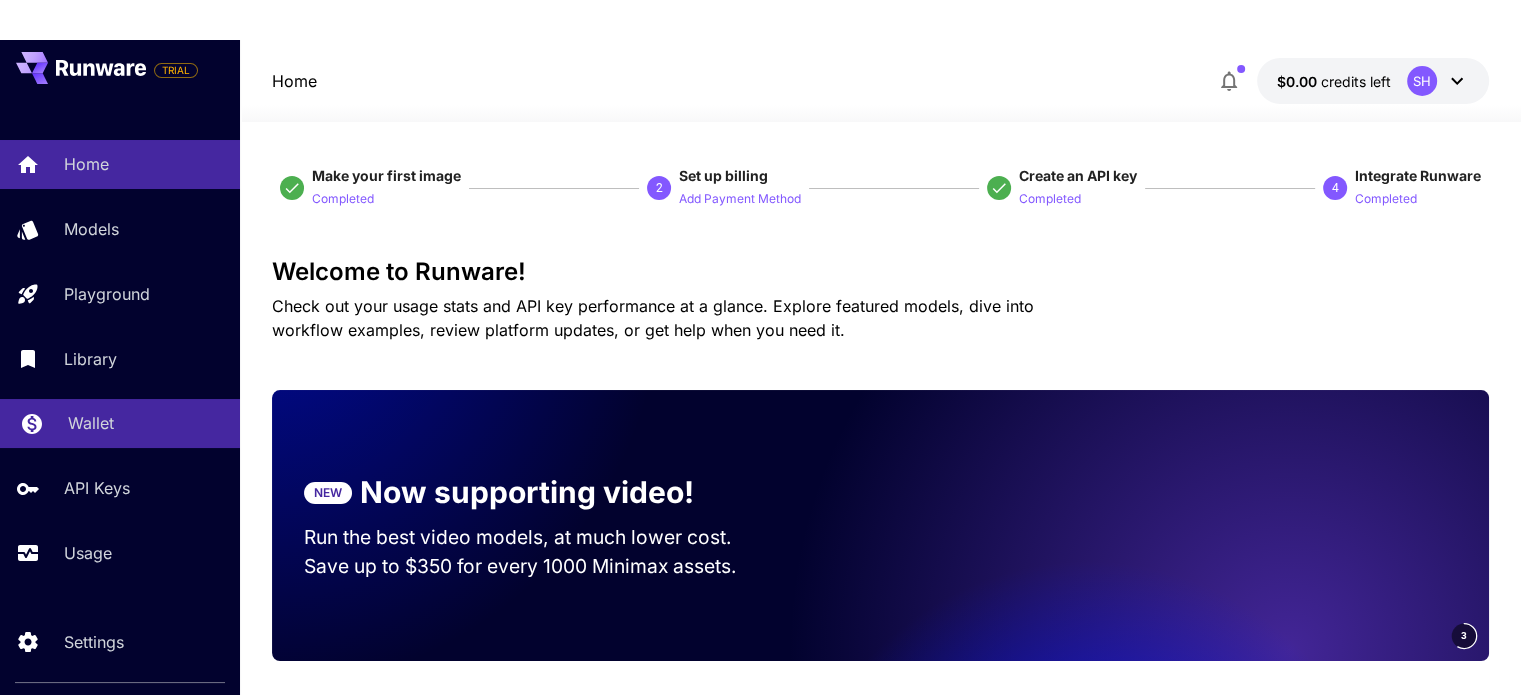 click on "Wallet" at bounding box center (120, 423) 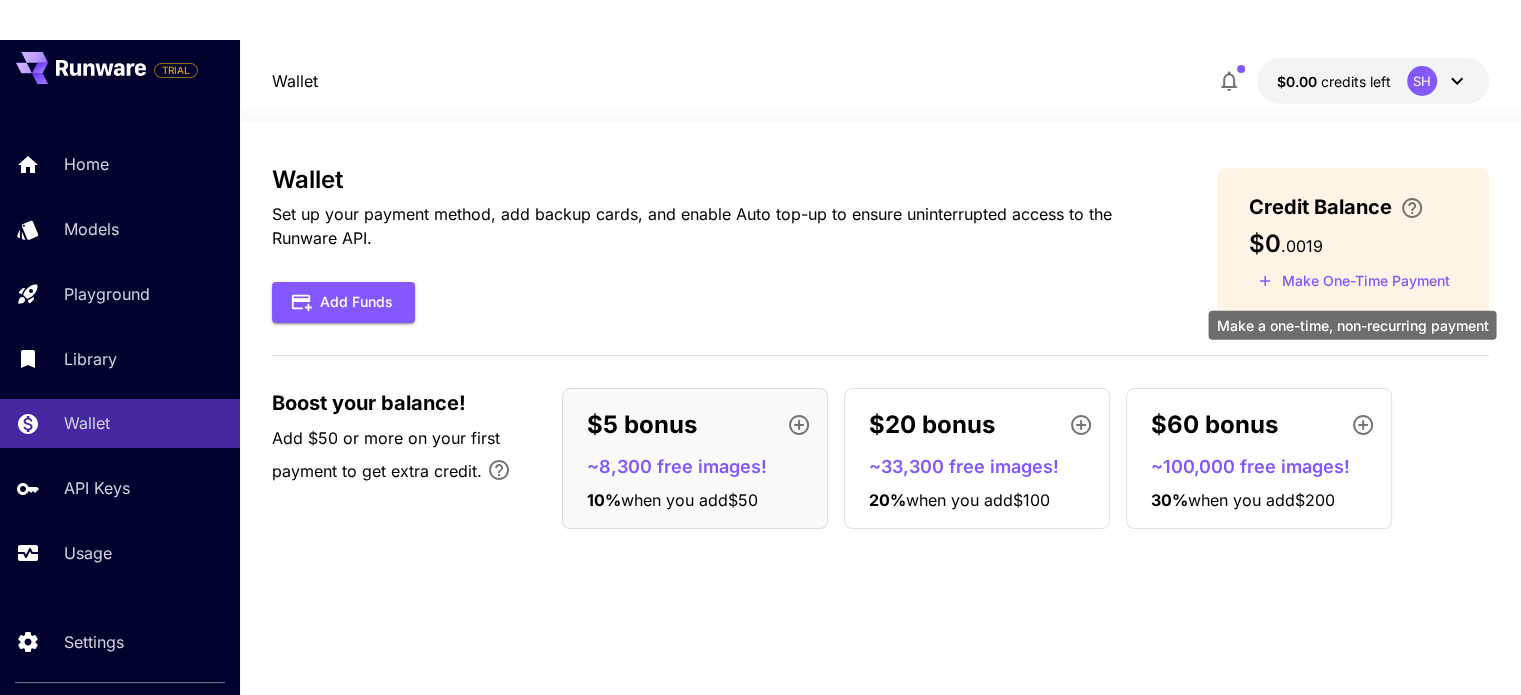 click on "Make One-Time Payment" at bounding box center (1354, 281) 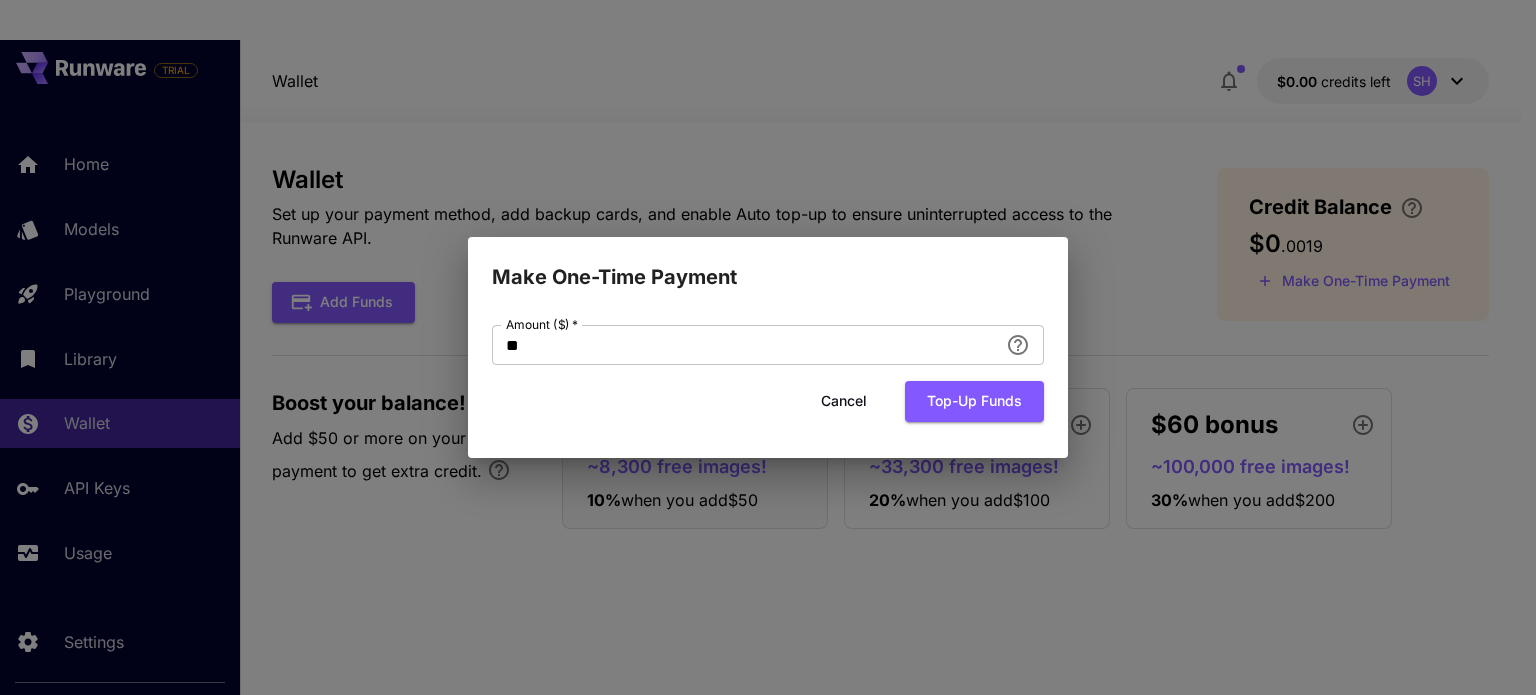 click on "Amount ($)   * ** Amount ($)   * Cancel Top-up funds" at bounding box center (768, 373) 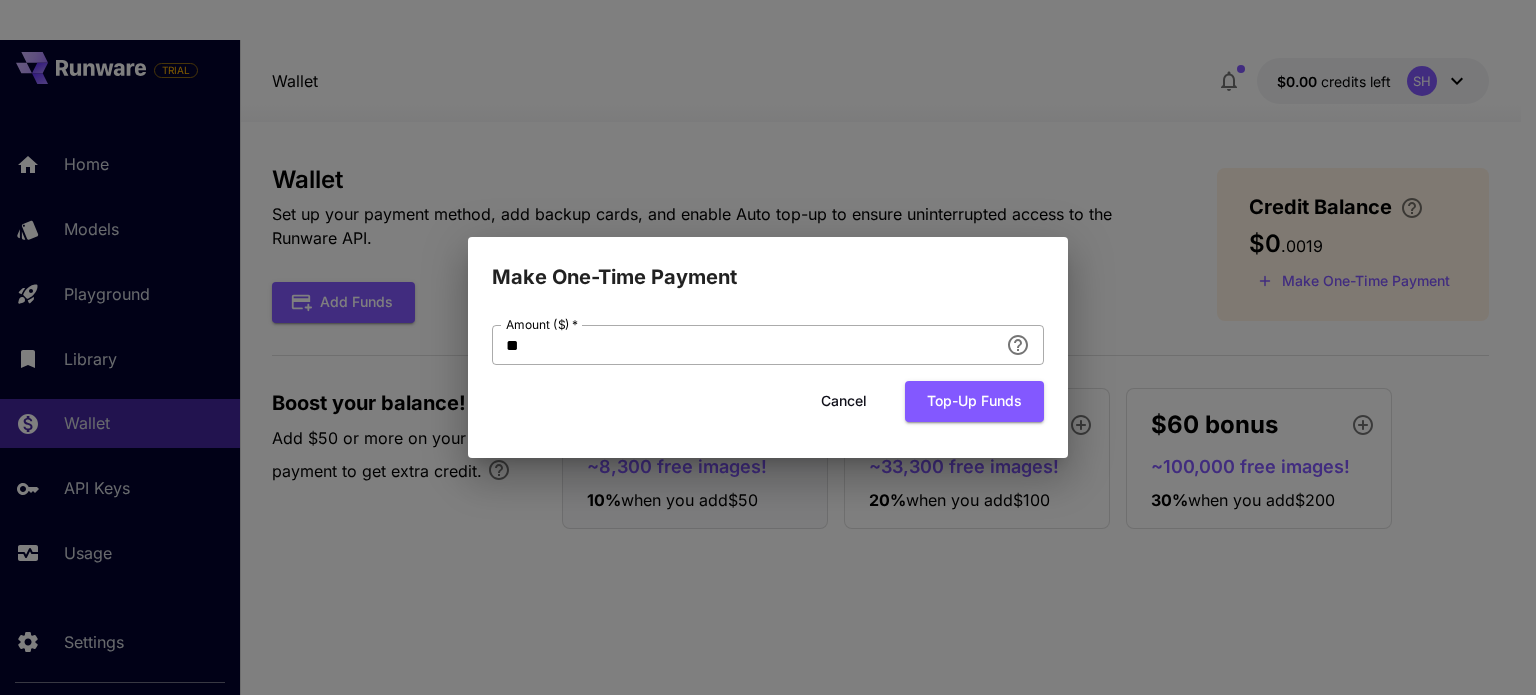 click on "**" at bounding box center [745, 345] 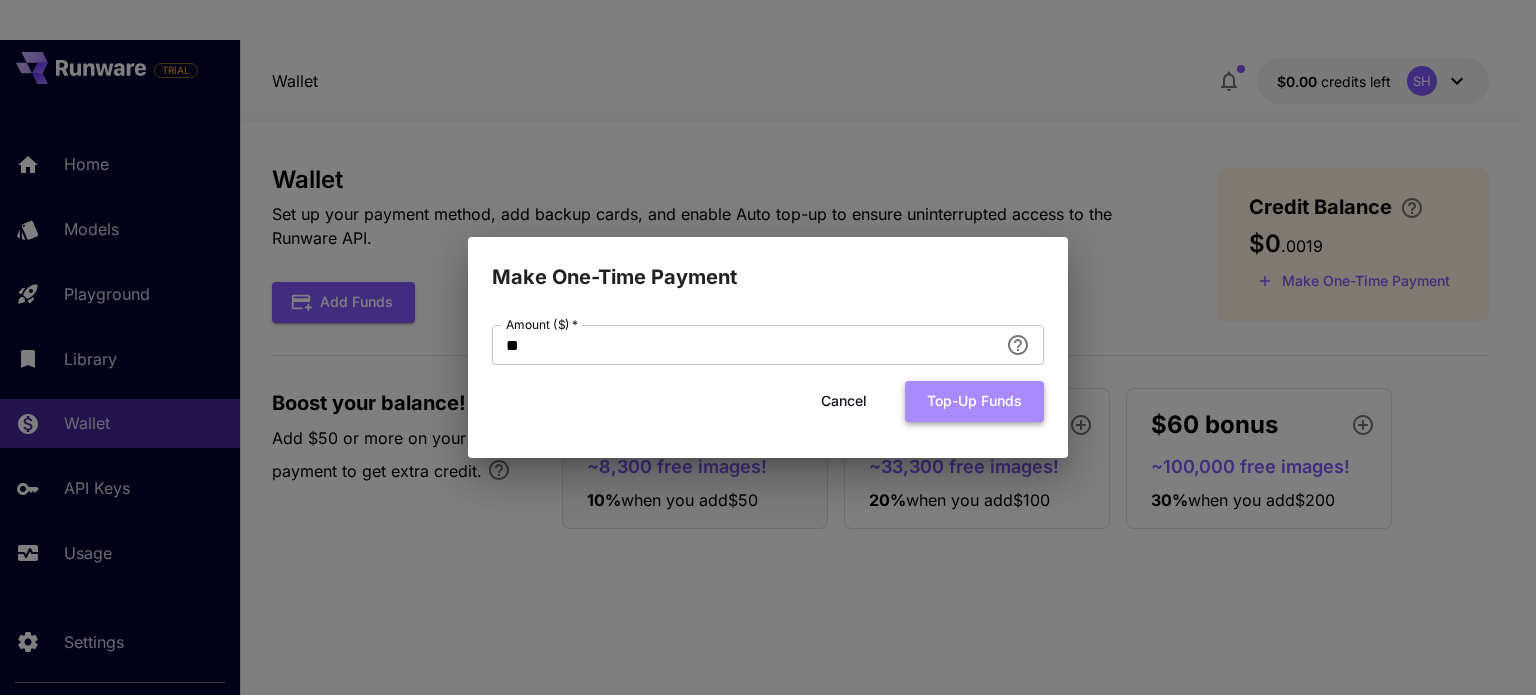 click on "Top-up funds" at bounding box center (974, 401) 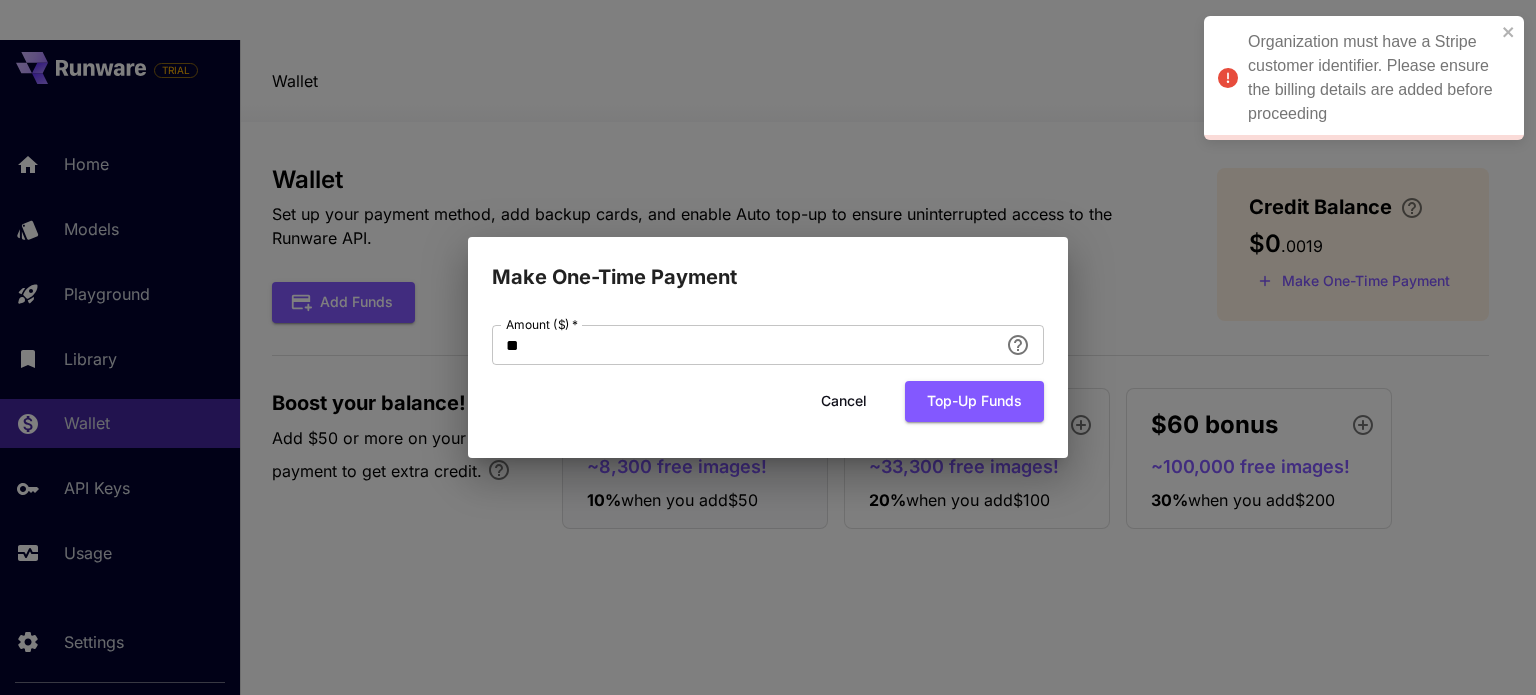 click on "Cancel" at bounding box center (844, 401) 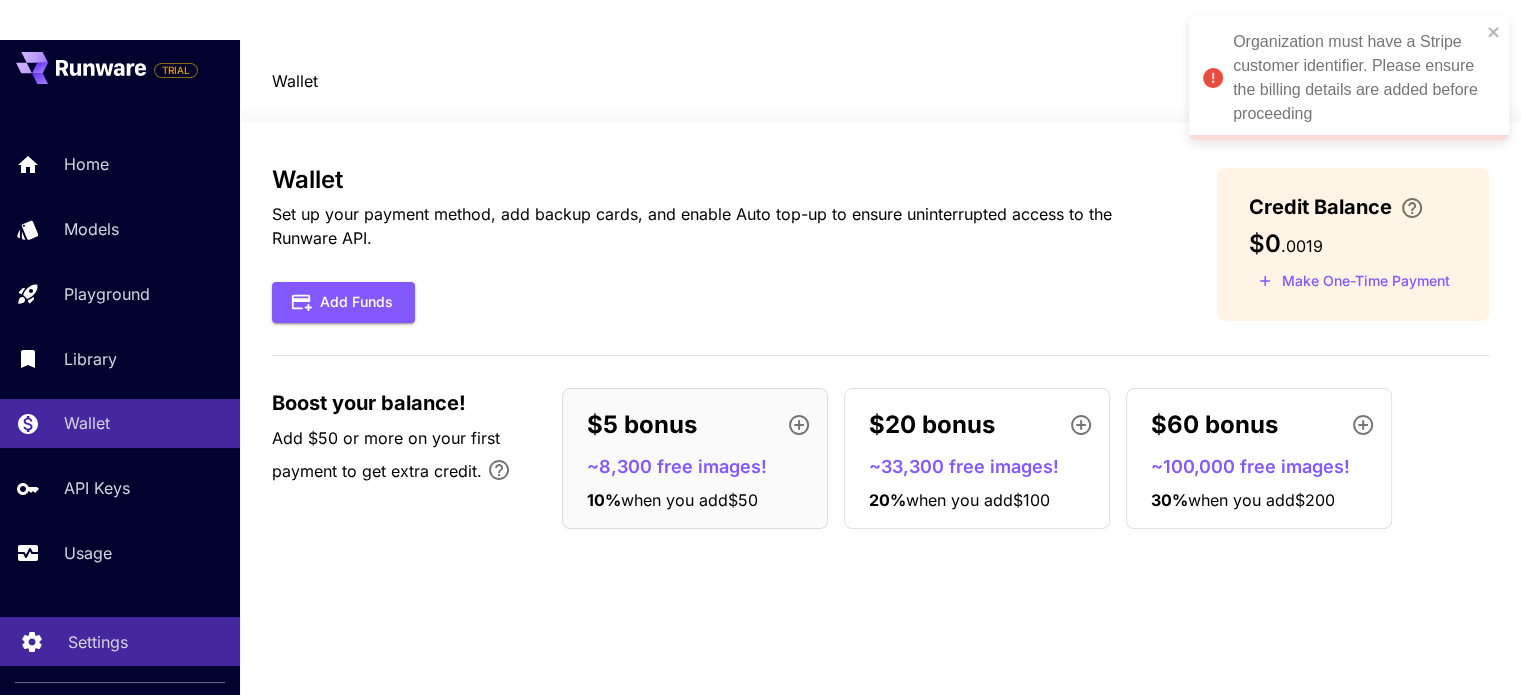 click on "Settings" at bounding box center [98, 642] 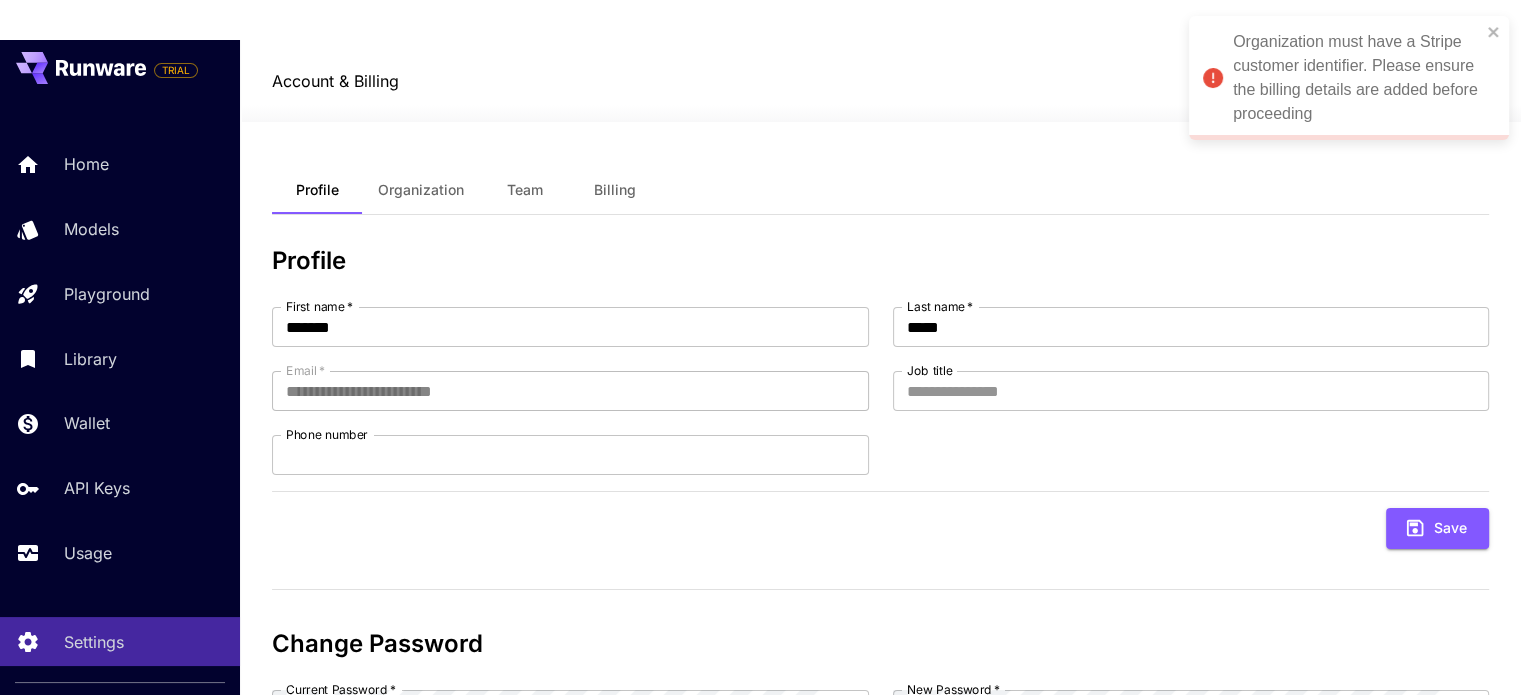 click on "Billing" at bounding box center [615, 190] 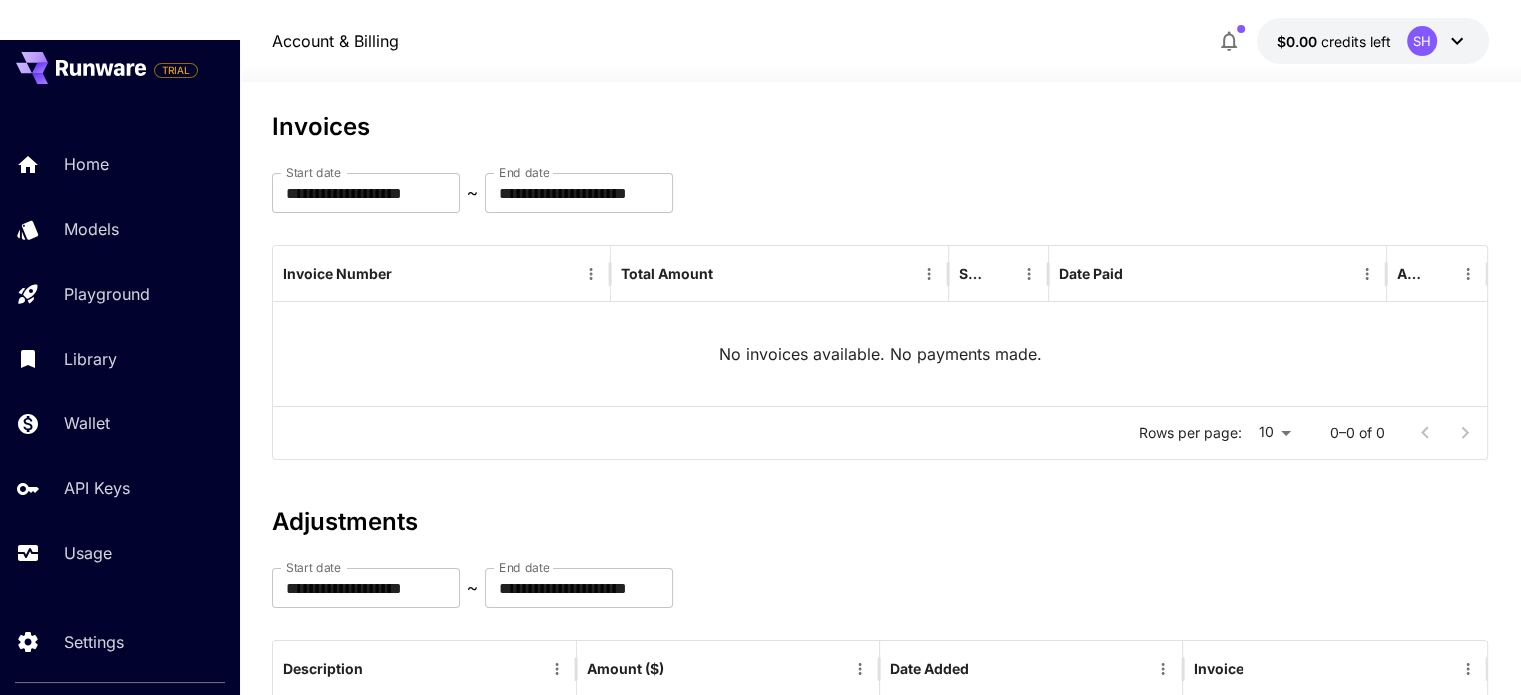 scroll, scrollTop: 0, scrollLeft: 0, axis: both 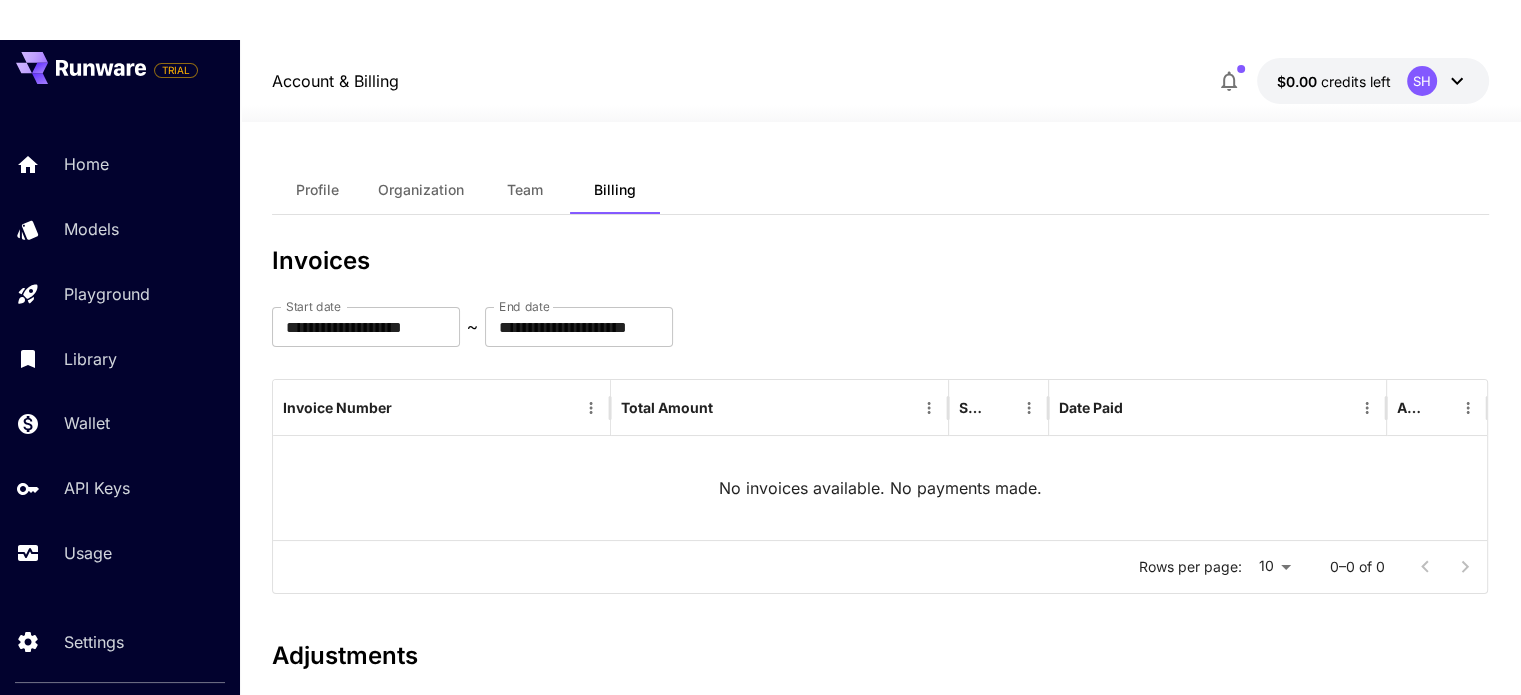click on "Profile" at bounding box center [317, 190] 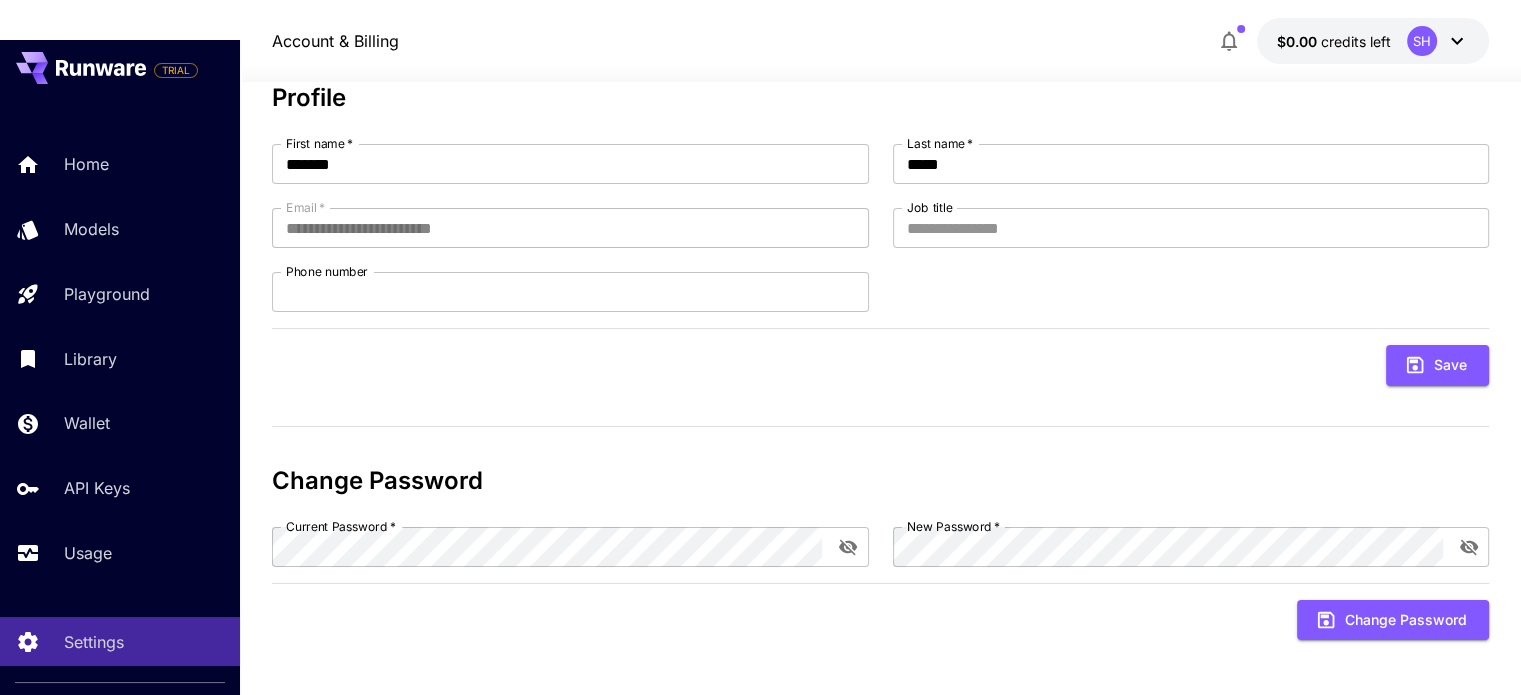 scroll, scrollTop: 167, scrollLeft: 0, axis: vertical 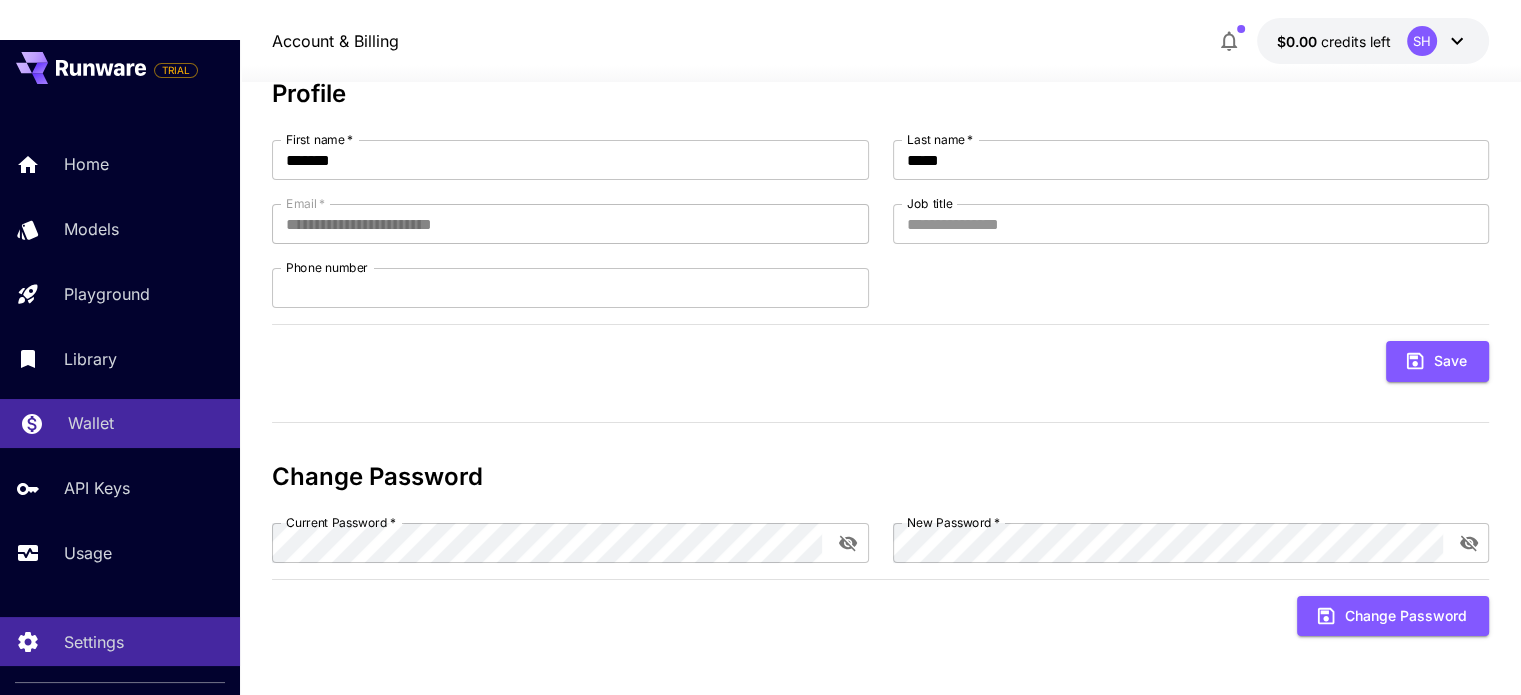 click on "Wallet" at bounding box center [91, 423] 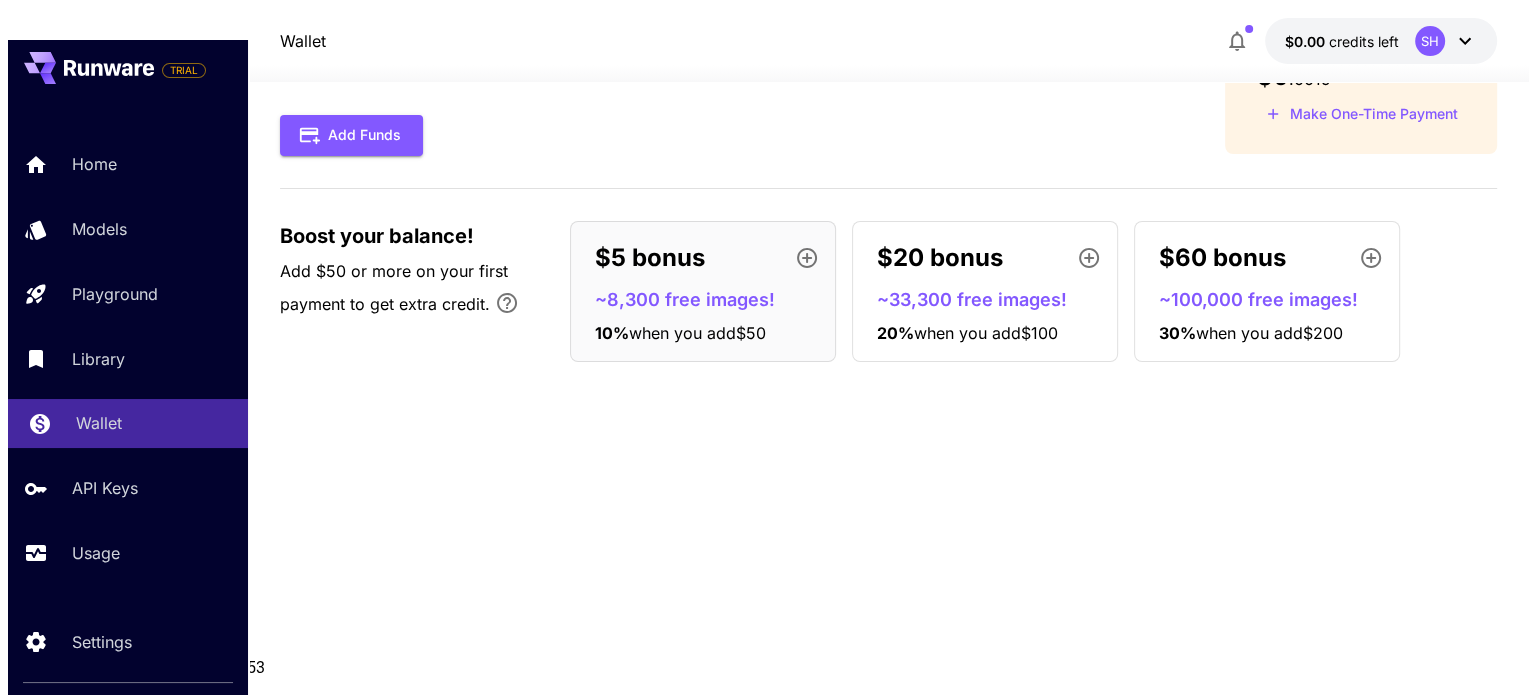 scroll, scrollTop: 40, scrollLeft: 0, axis: vertical 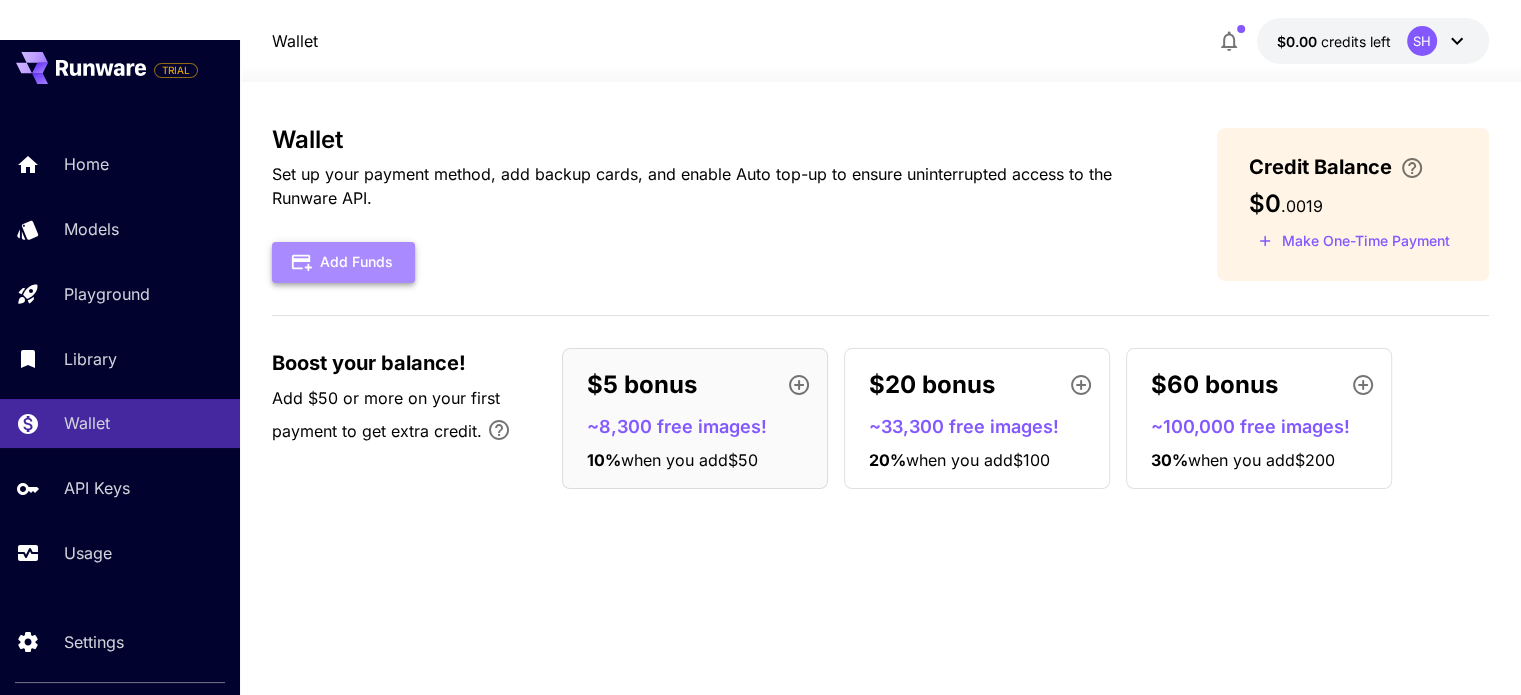 click on "Add Funds" at bounding box center (343, 262) 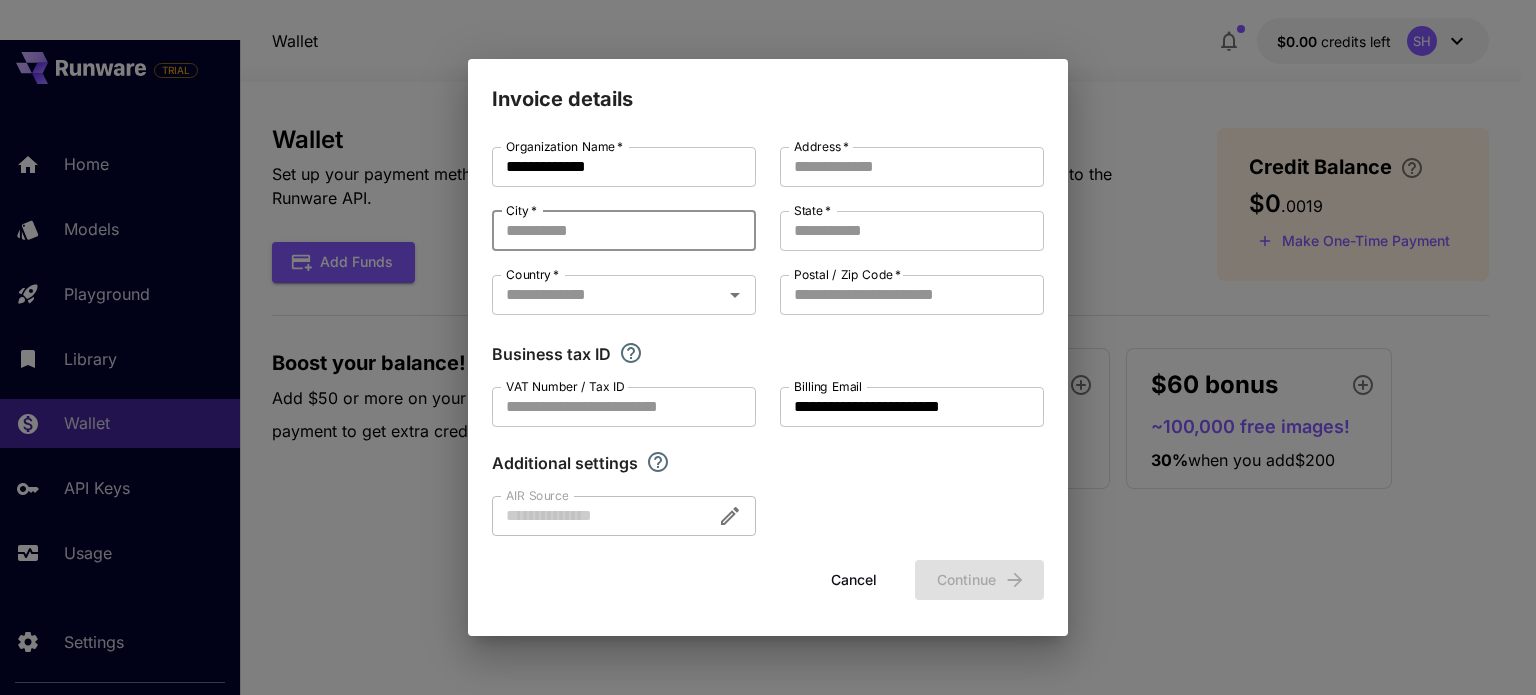 click on "City   *" at bounding box center (624, 231) 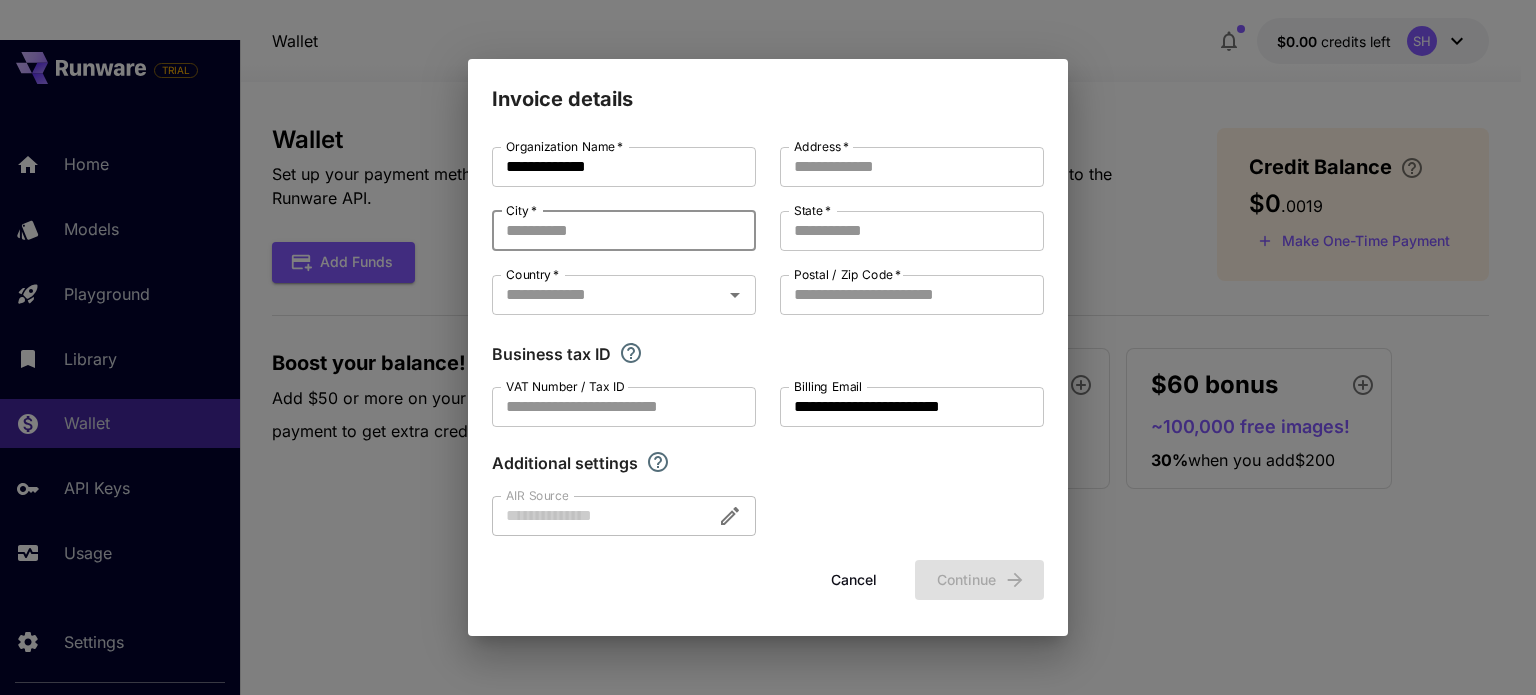 type on "******" 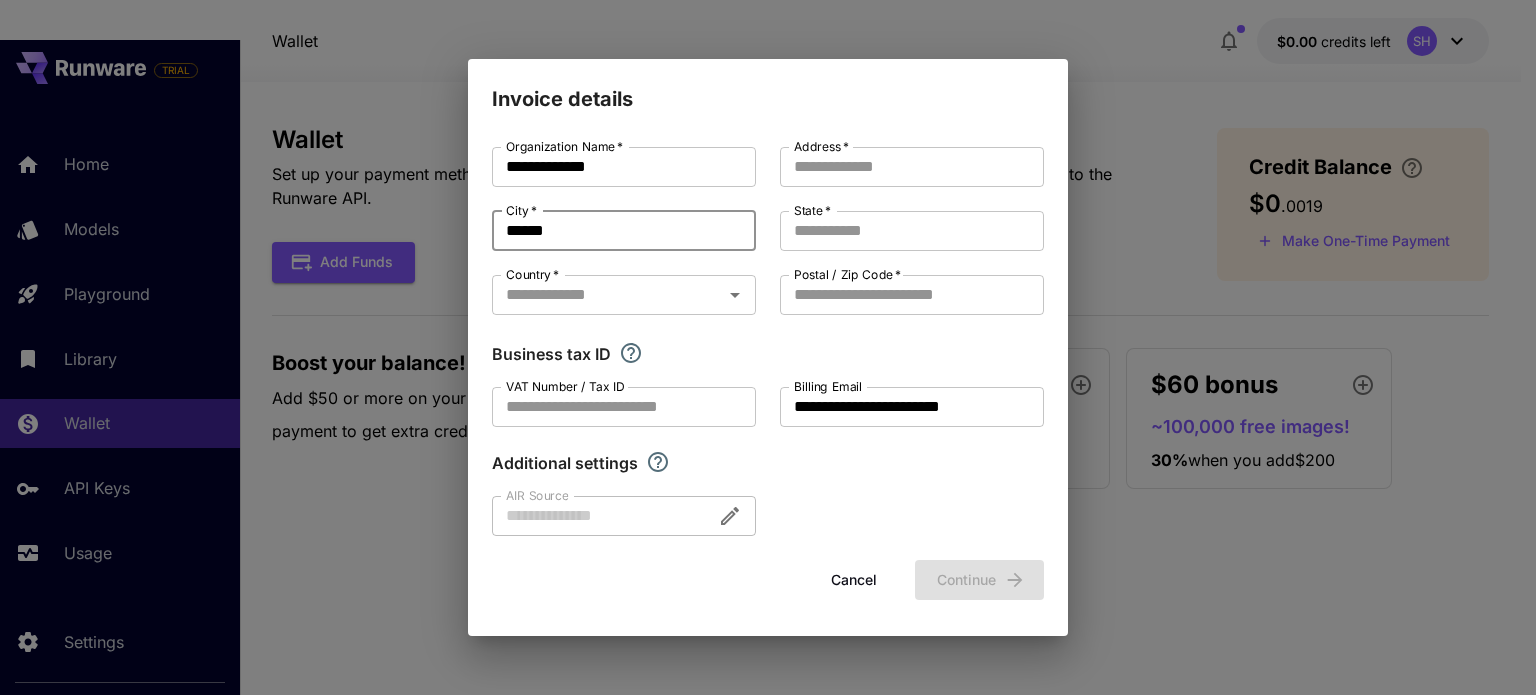 type on "**********" 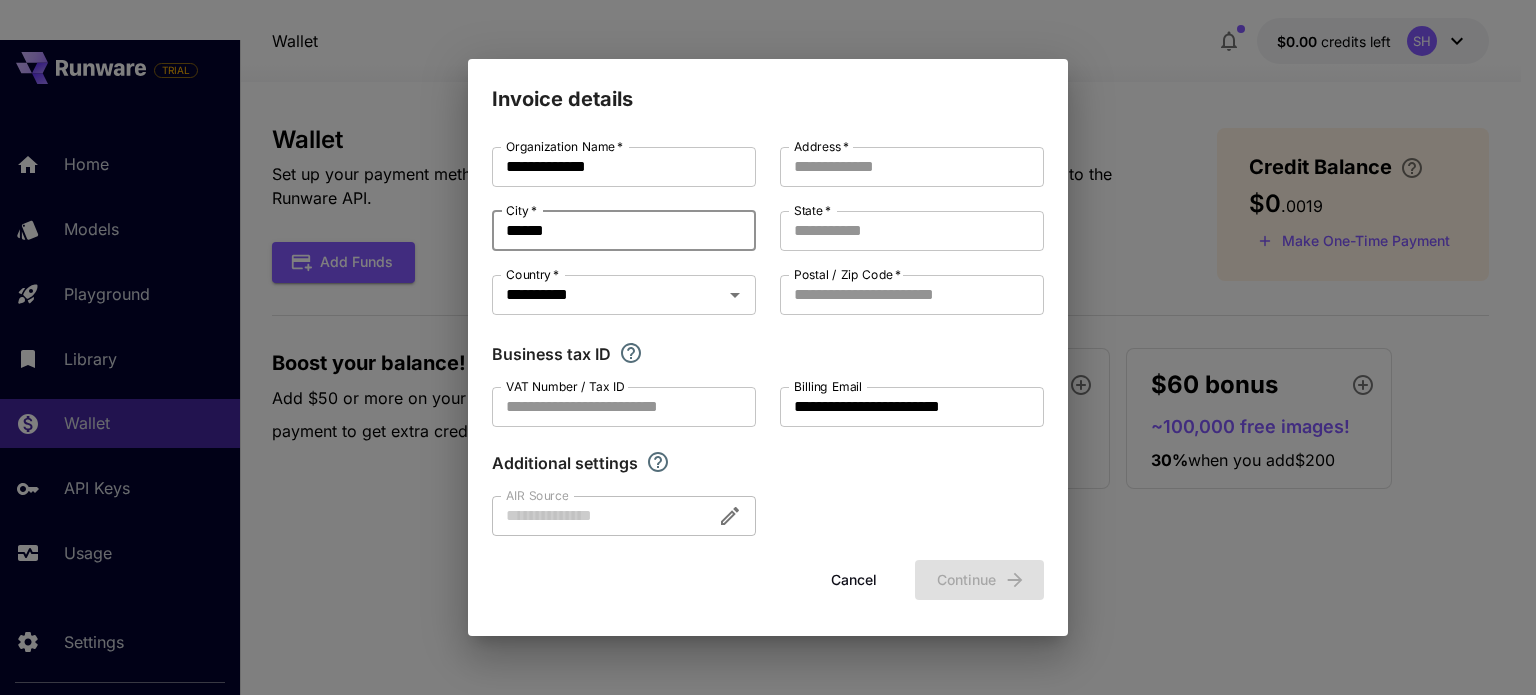 type 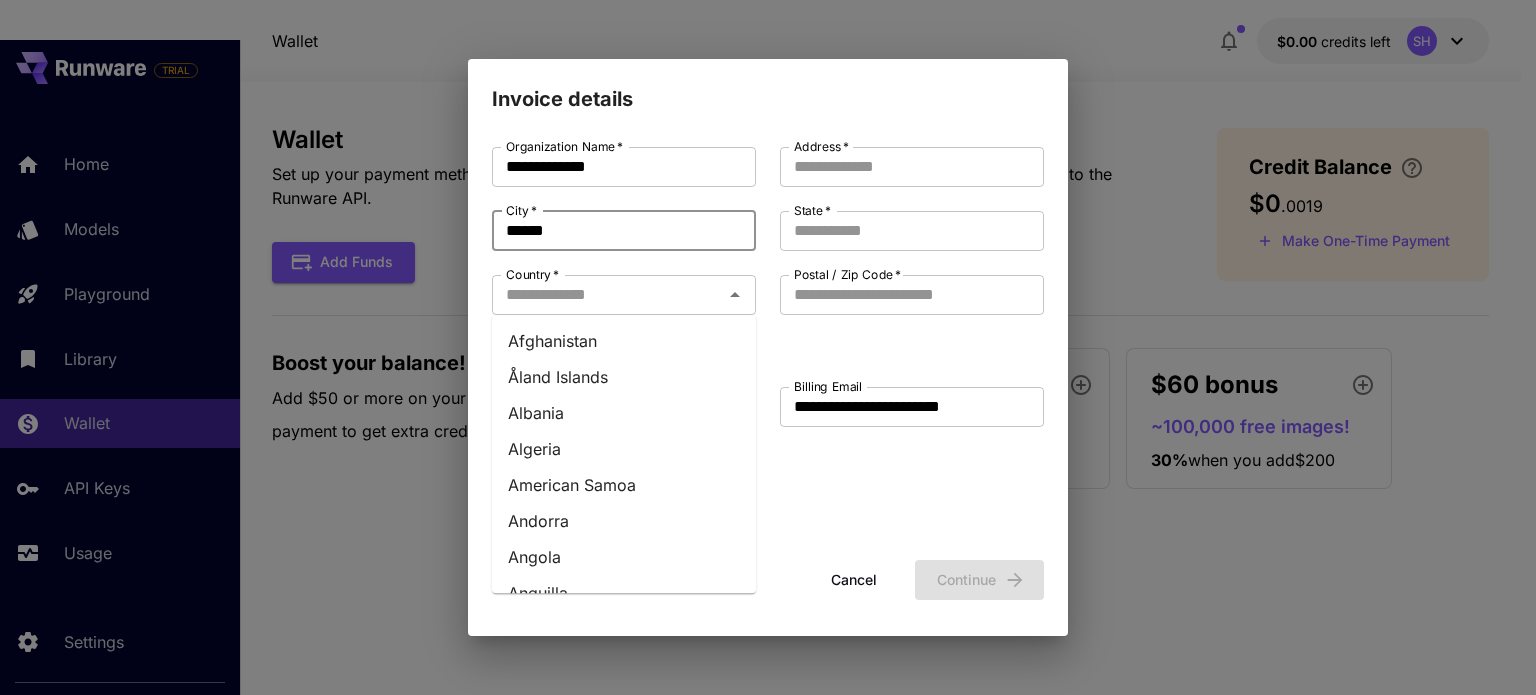 click on "**********" at bounding box center (768, 341) 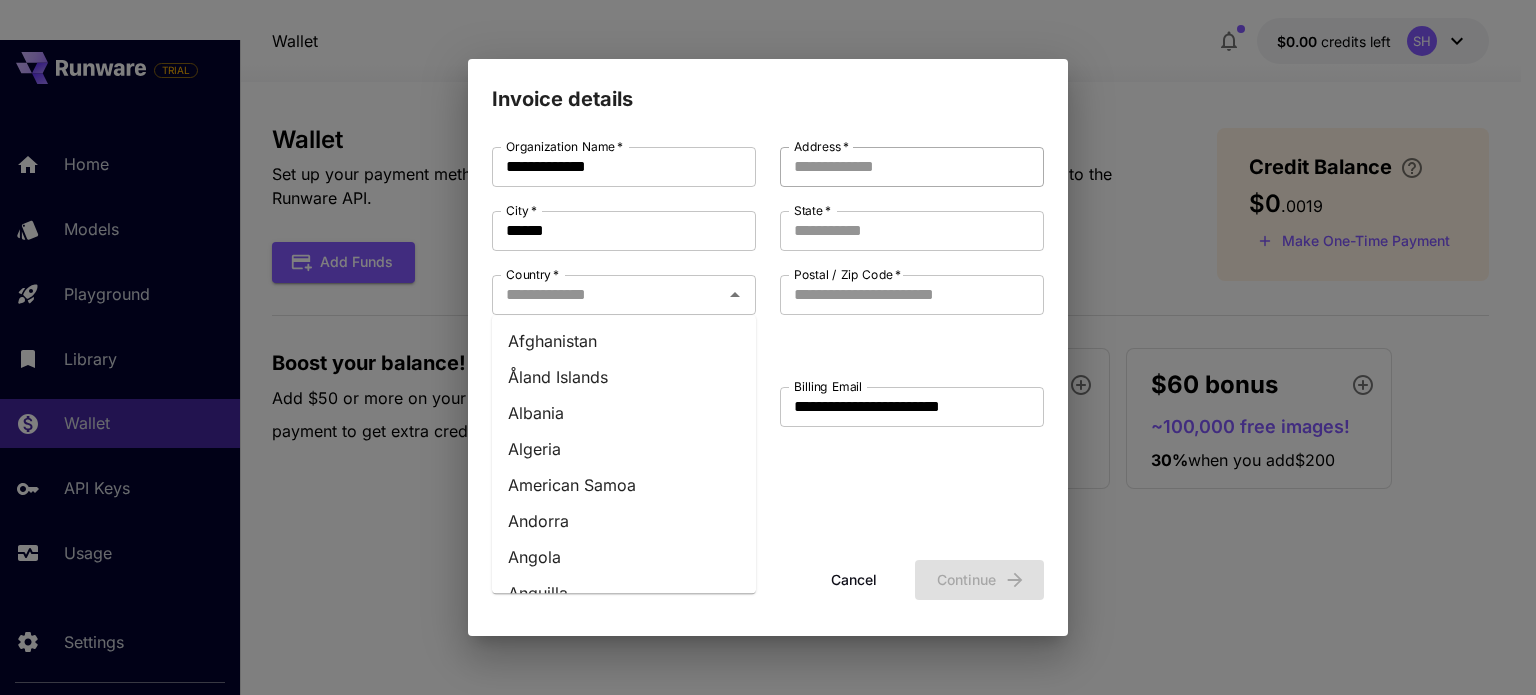 click on "Address   *" at bounding box center (912, 167) 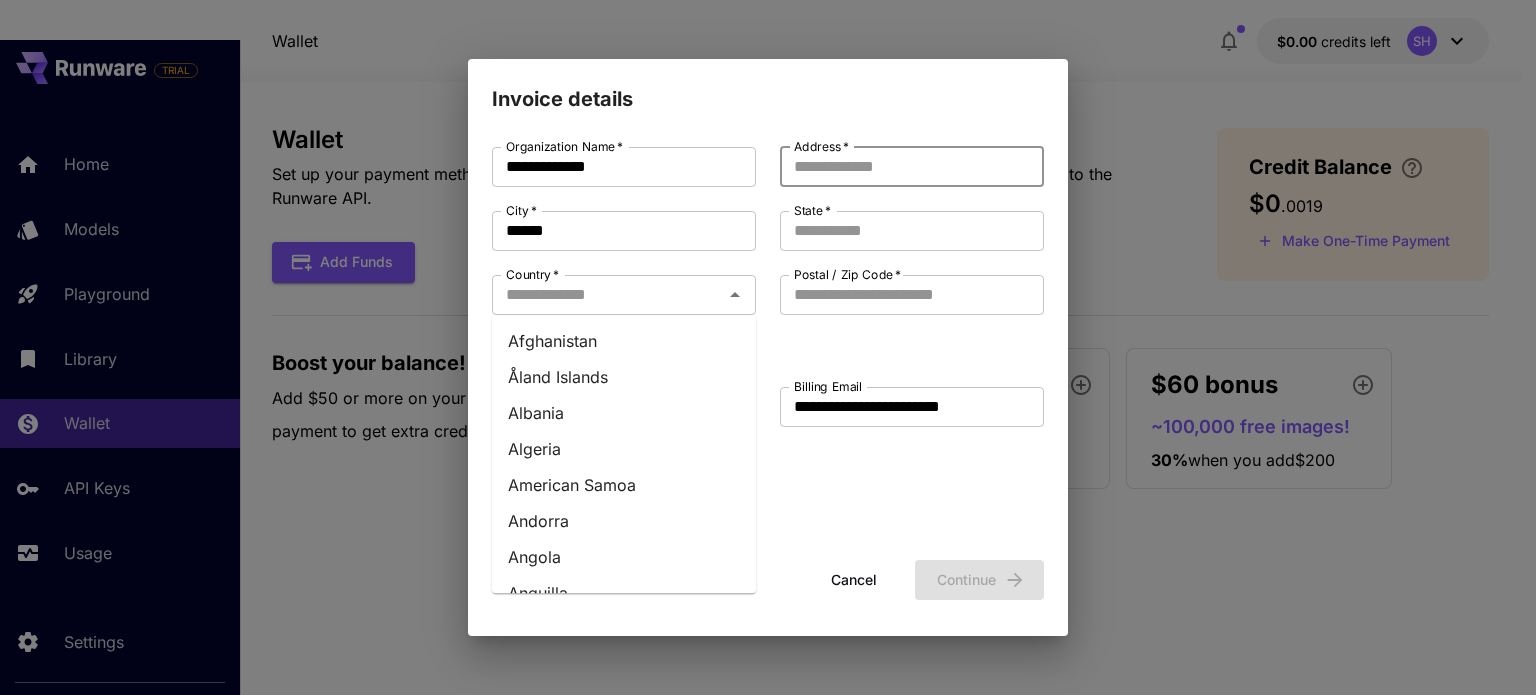 type on "**********" 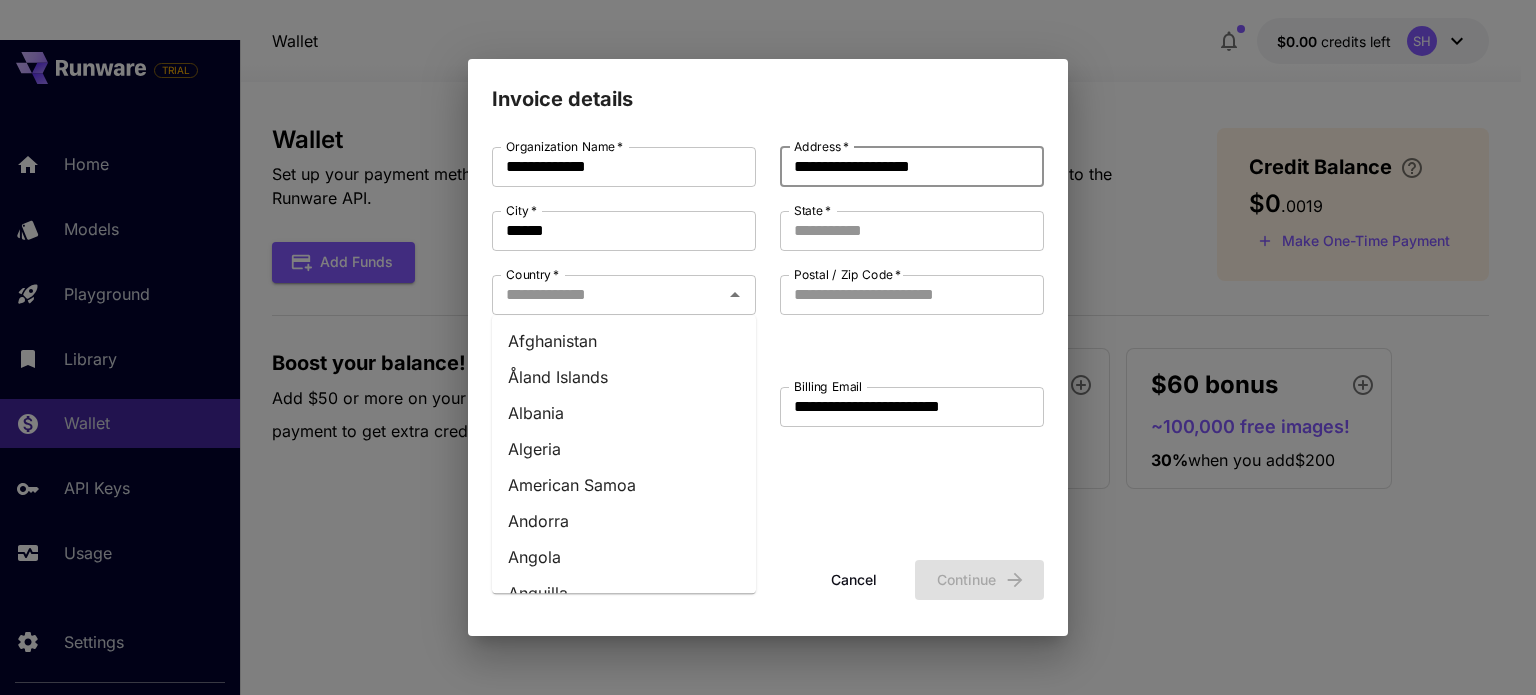 type on "**********" 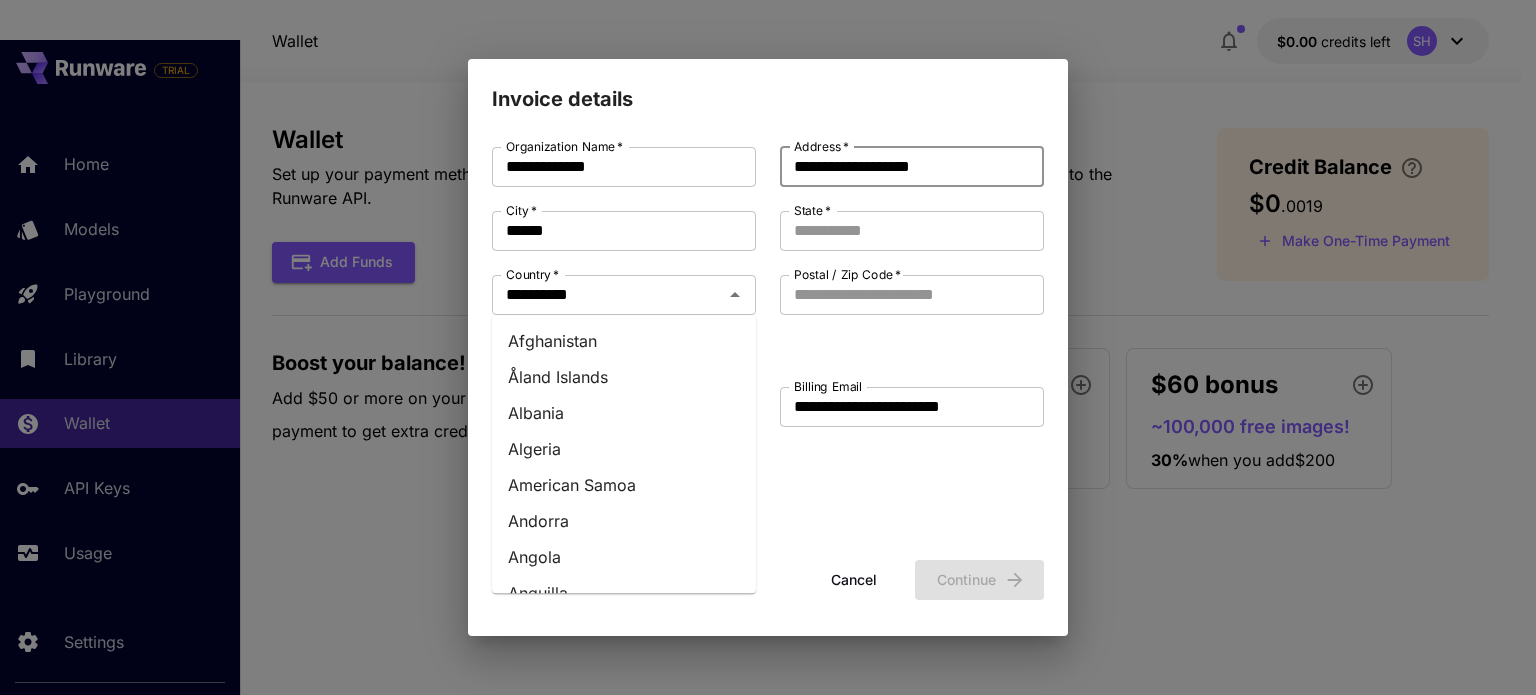 type 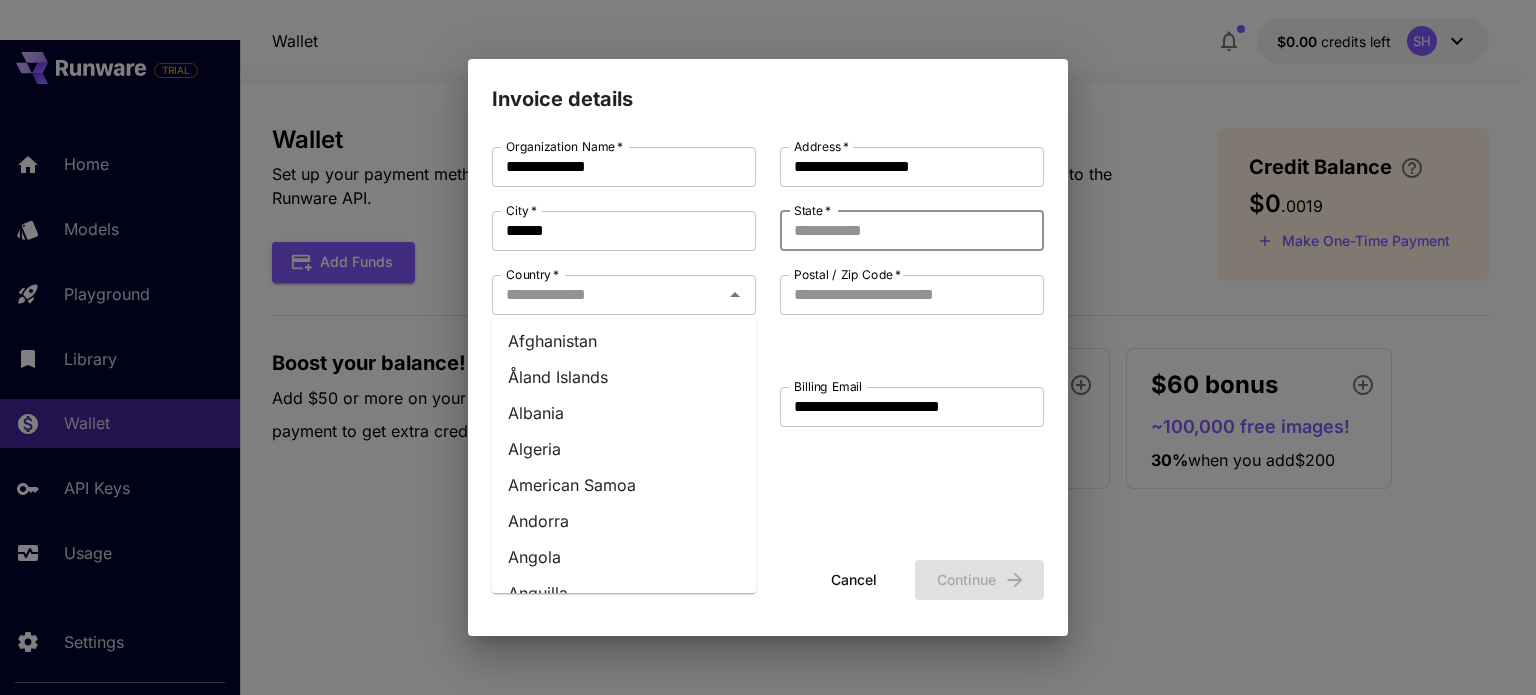 click on "State   *" at bounding box center [912, 231] 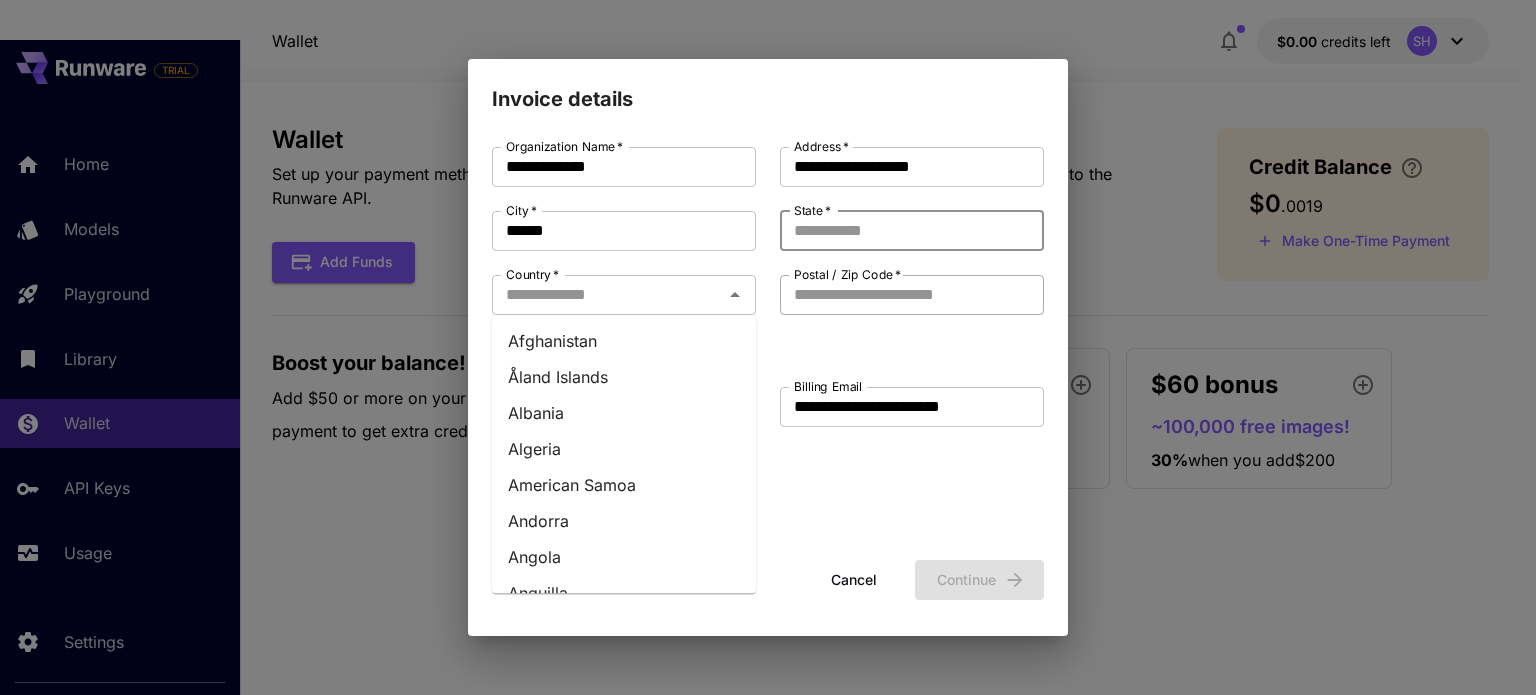 click on "Postal / Zip Code   *" at bounding box center [912, 295] 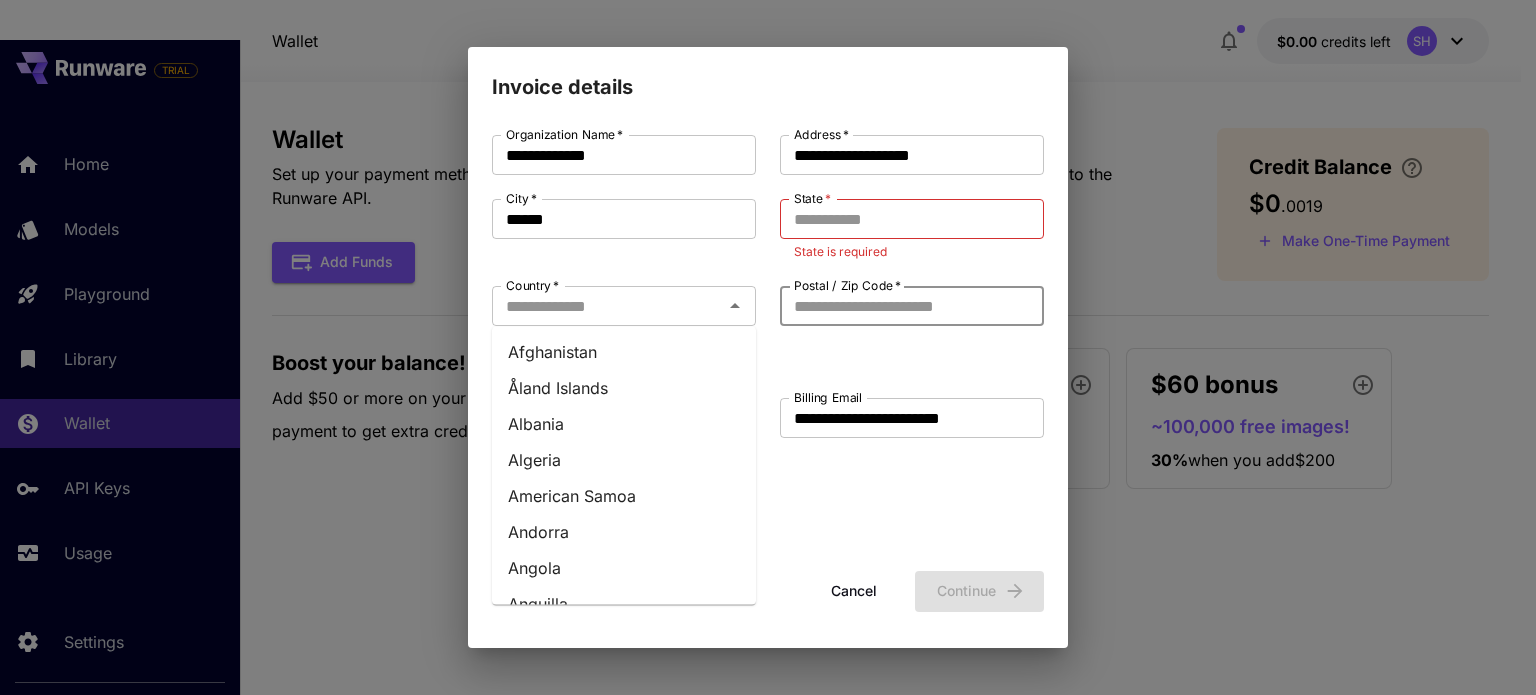 type on "****" 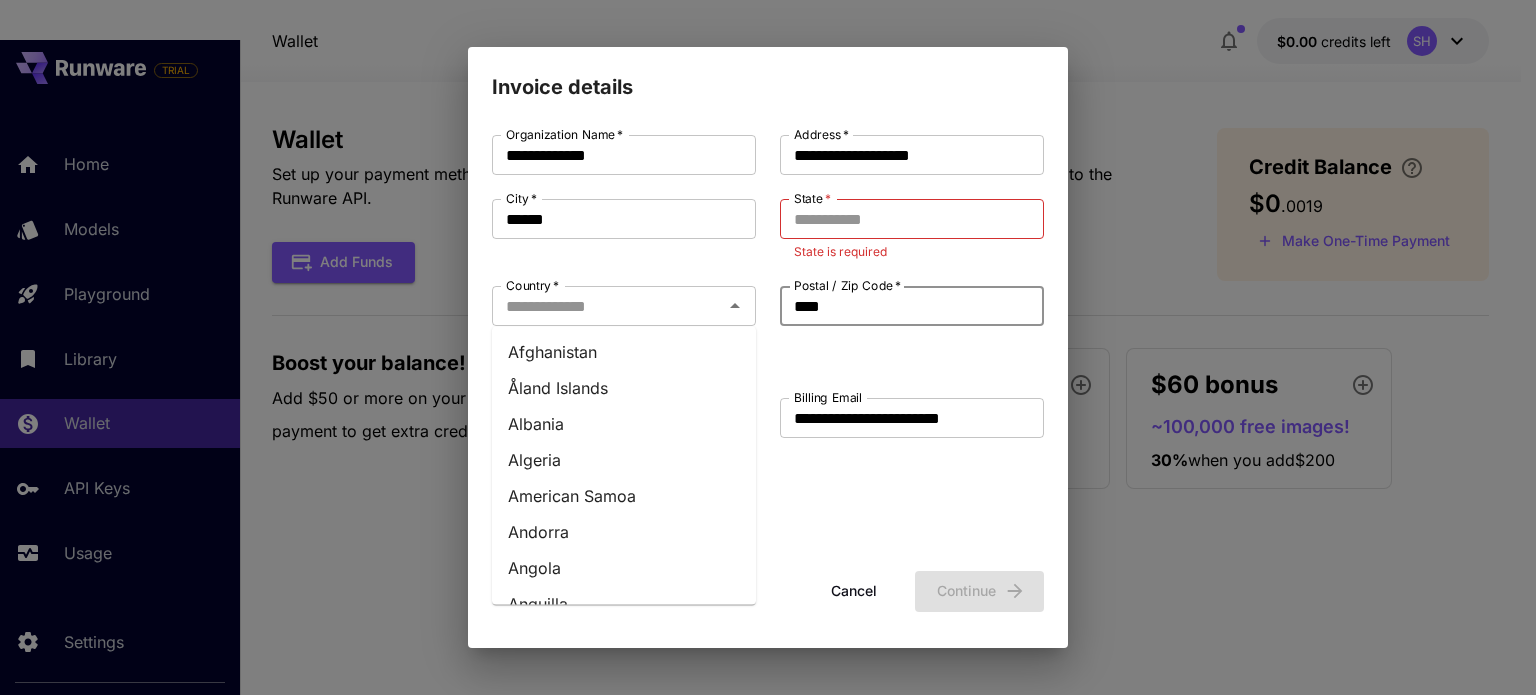 type on "**********" 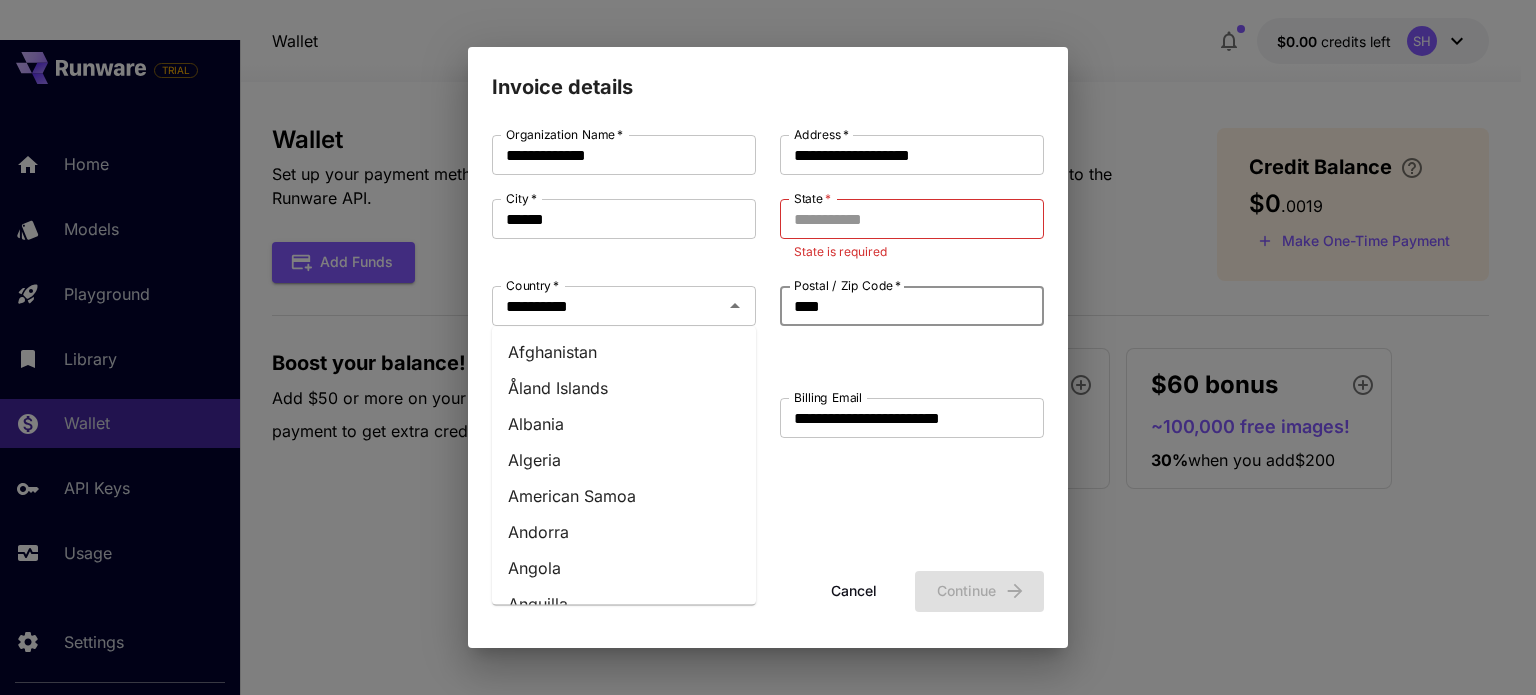 type 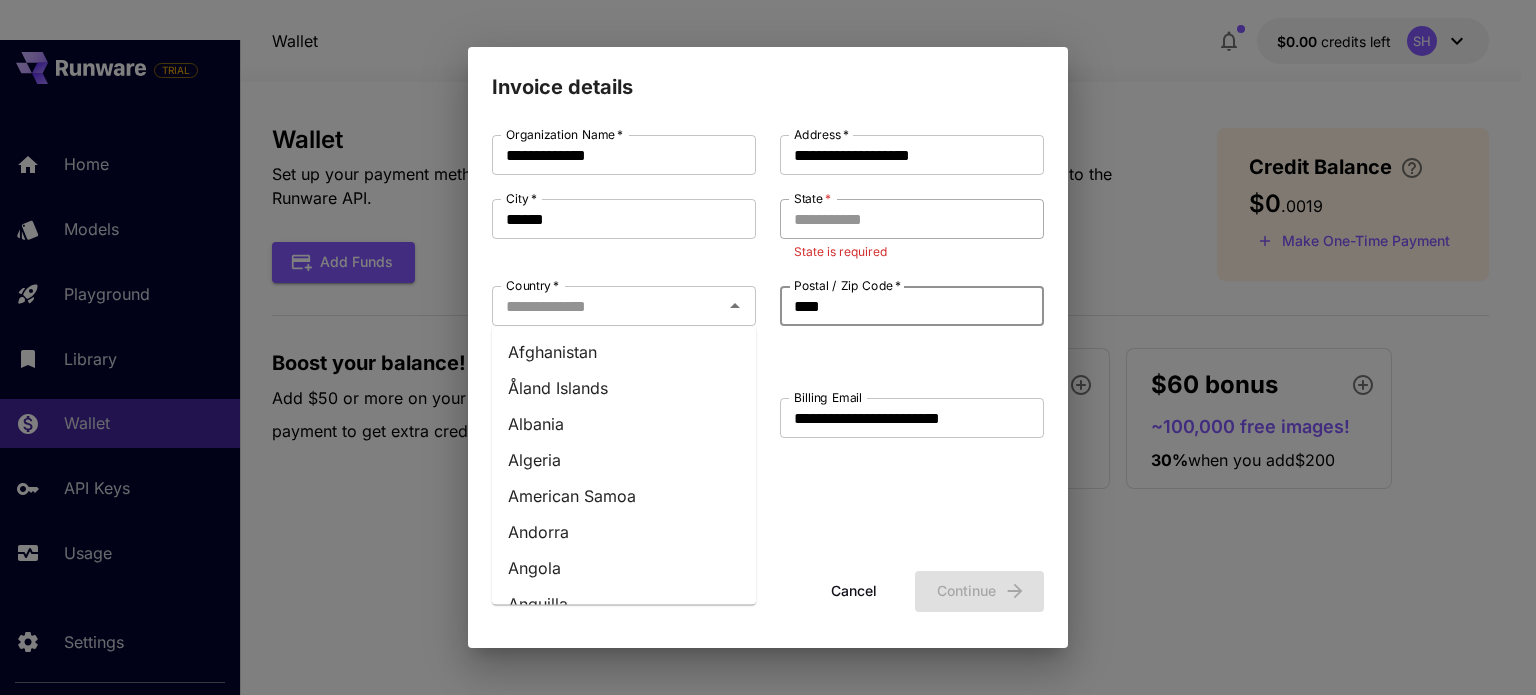 click on "State   *" at bounding box center (912, 219) 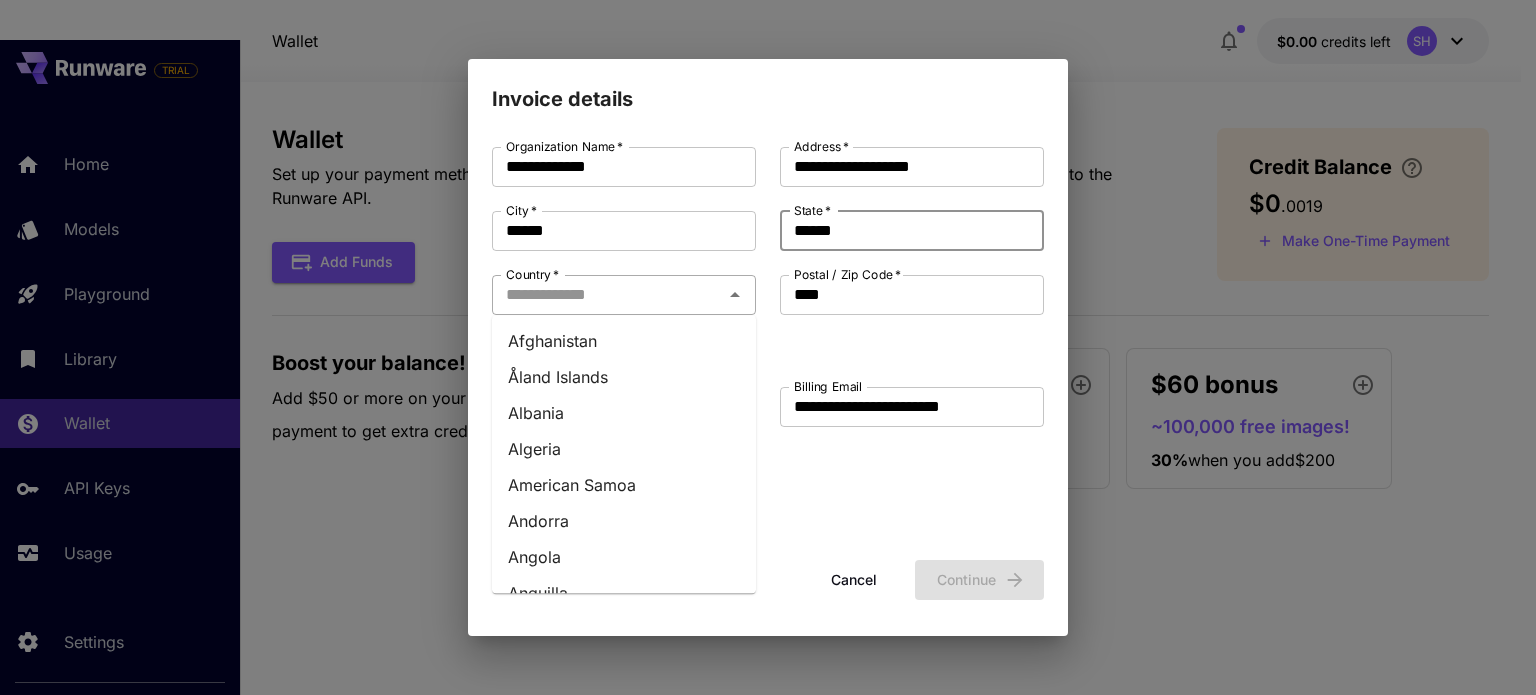 type on "******" 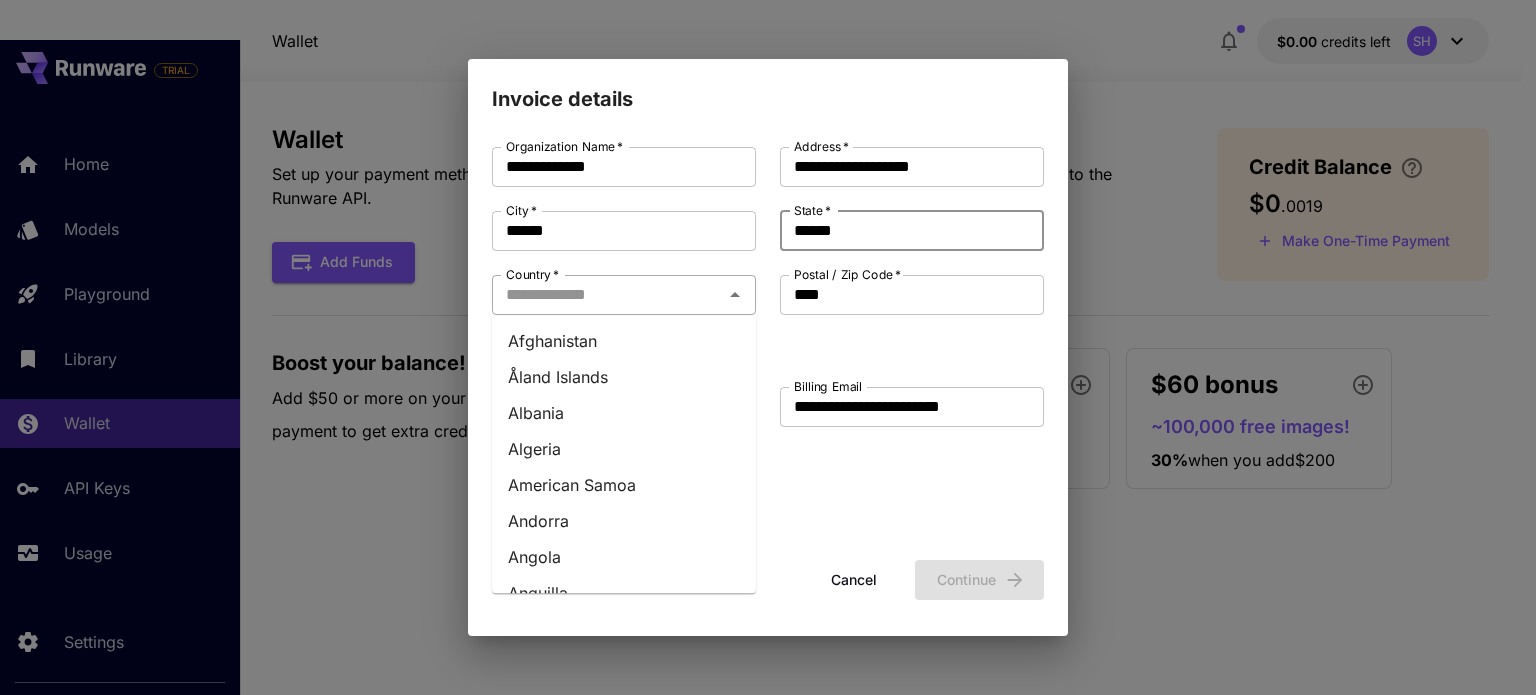 click on "Country   *" at bounding box center (607, 295) 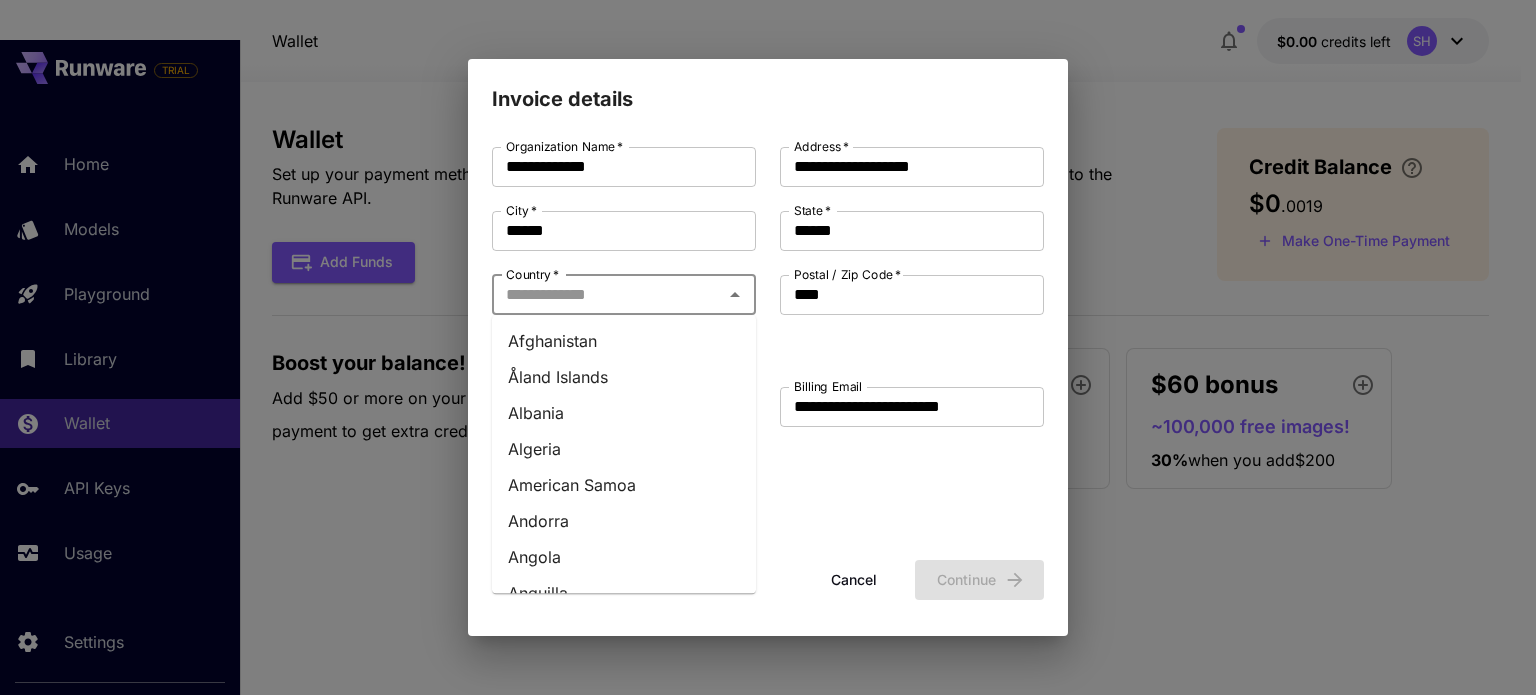 click on "Country   *" at bounding box center [607, 295] 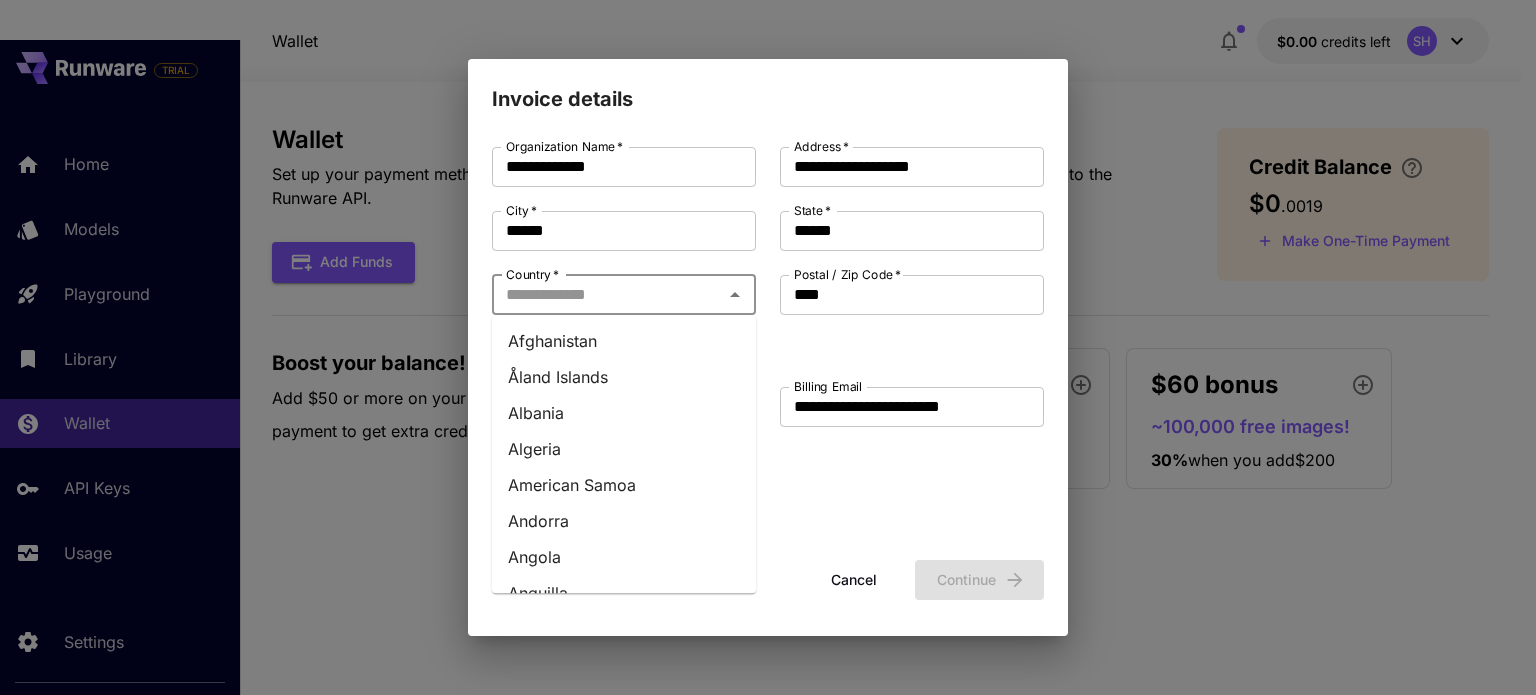 type on "**********" 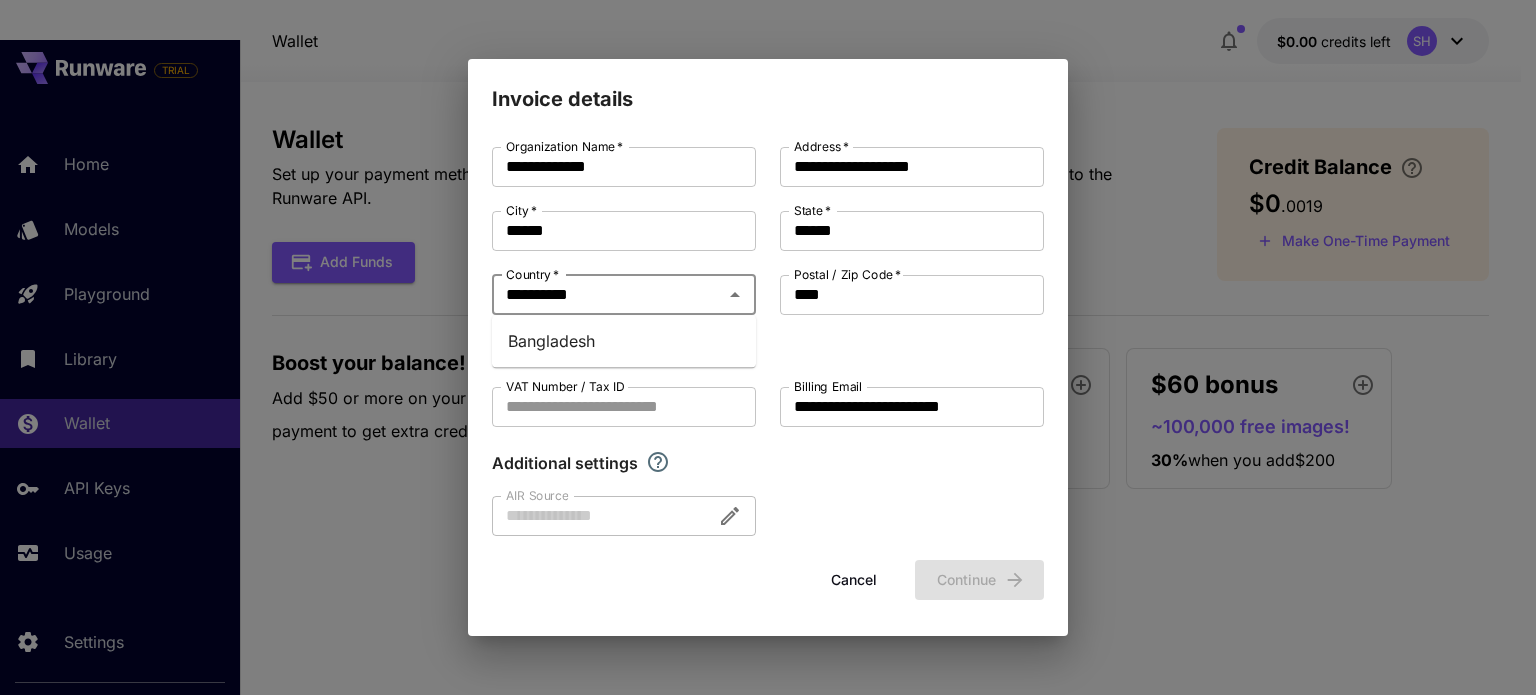 click on "Bangladesh" at bounding box center (624, 341) 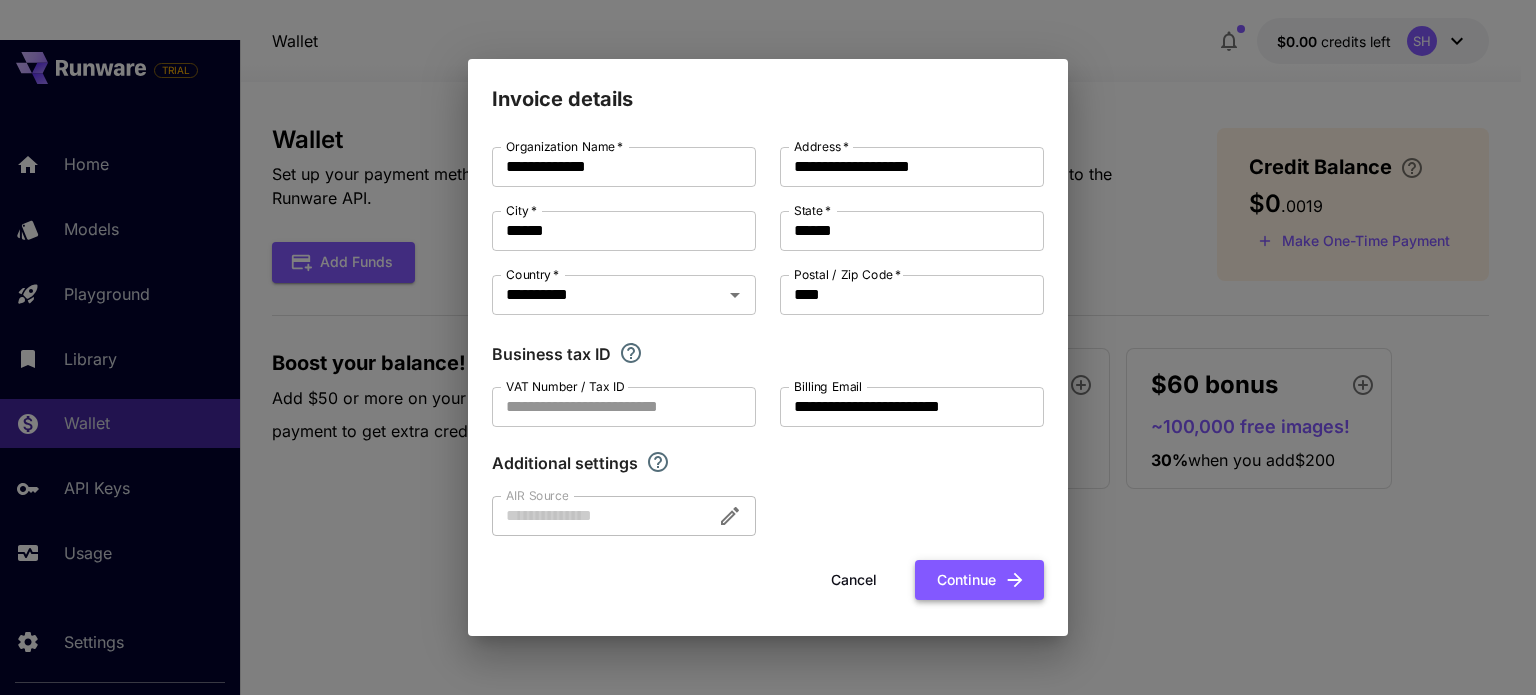 click 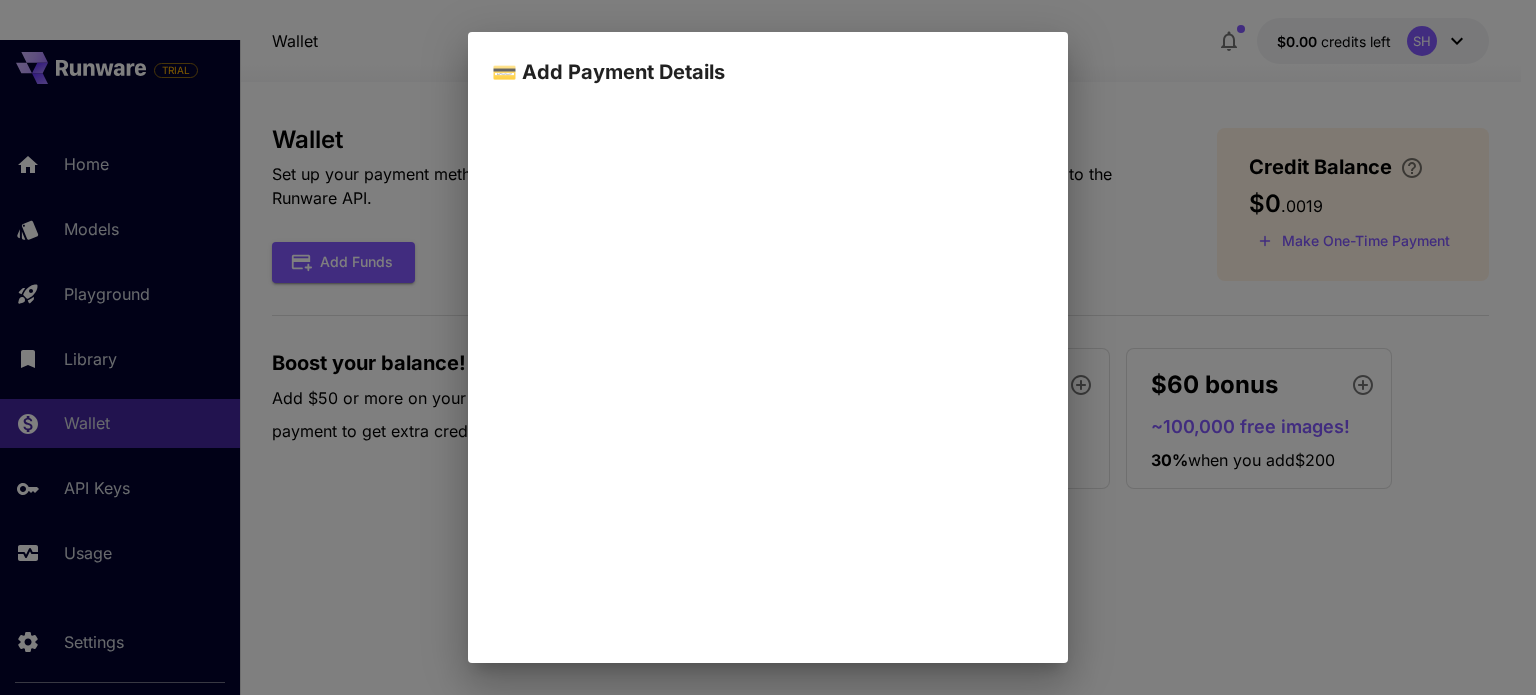 scroll, scrollTop: 200, scrollLeft: 0, axis: vertical 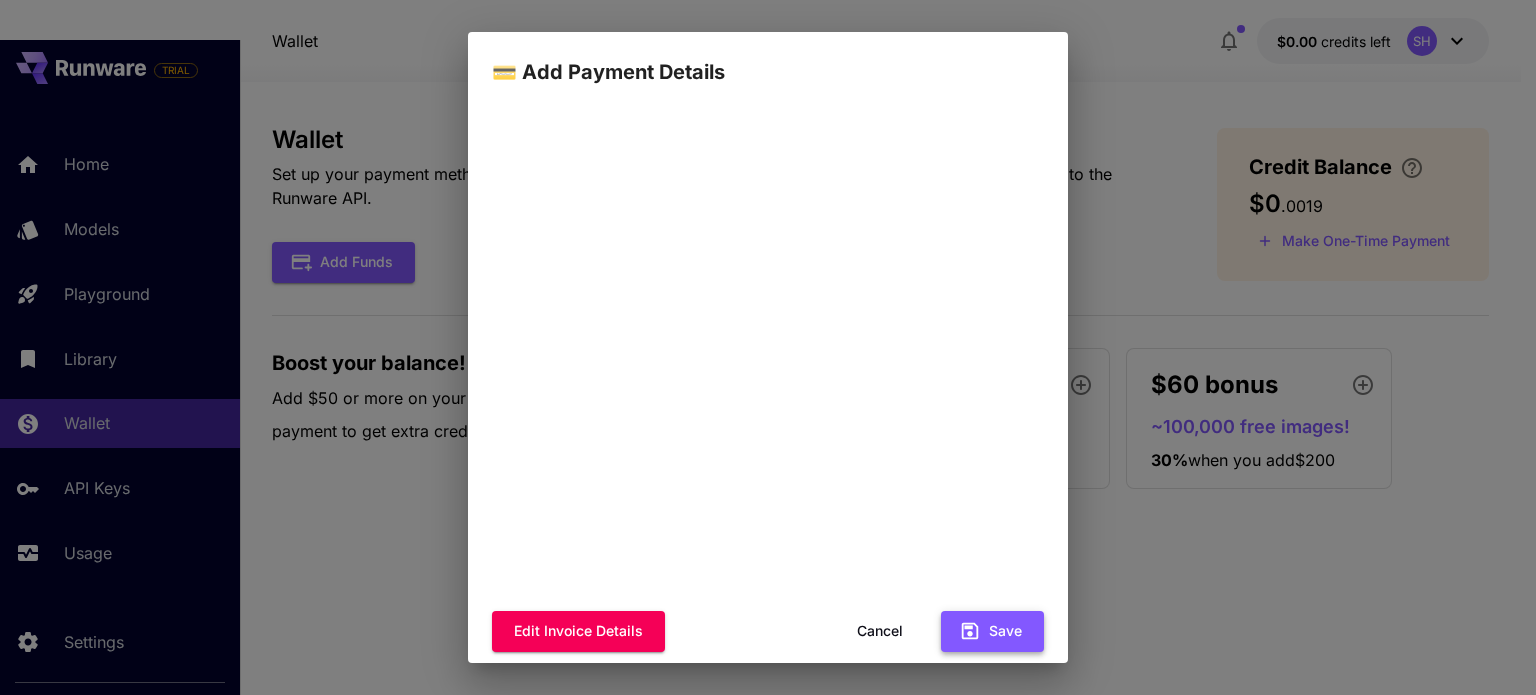 click on "Save" at bounding box center [992, 631] 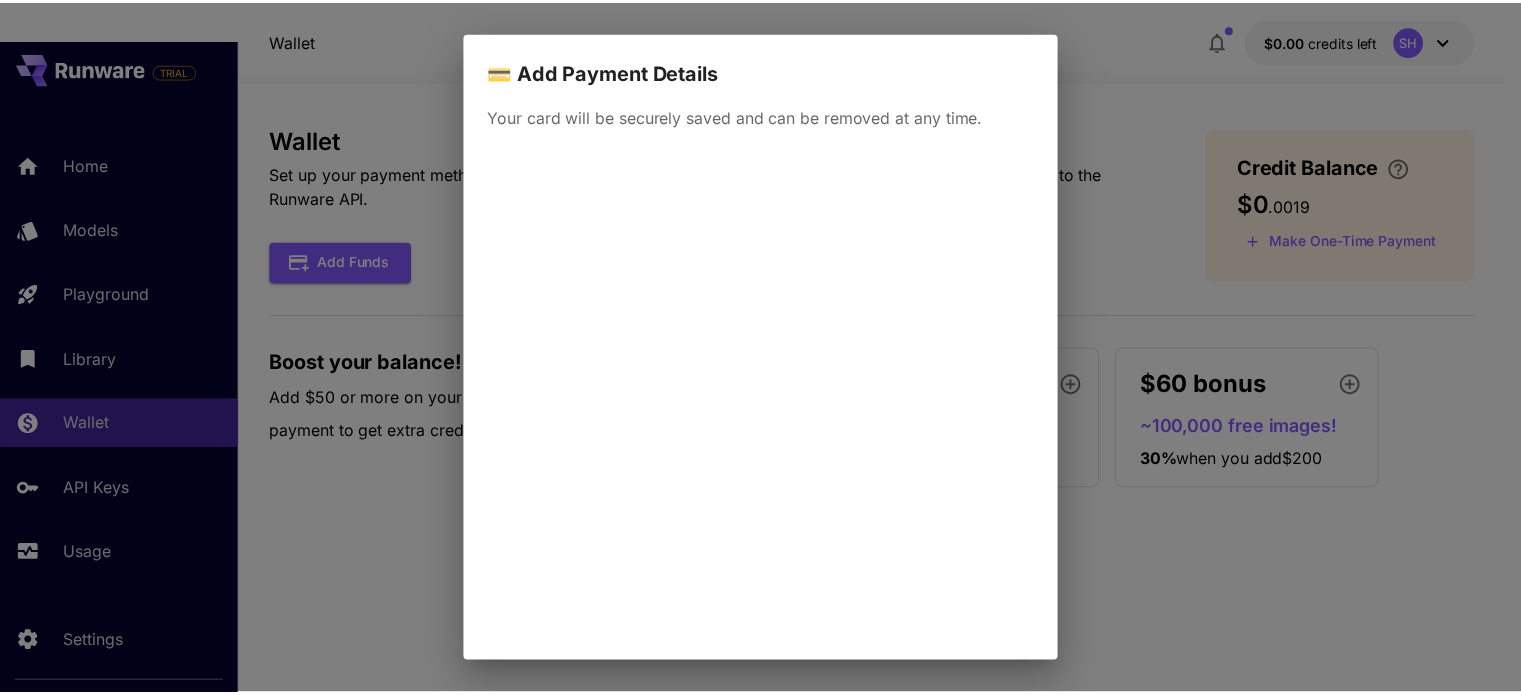 scroll, scrollTop: 224, scrollLeft: 0, axis: vertical 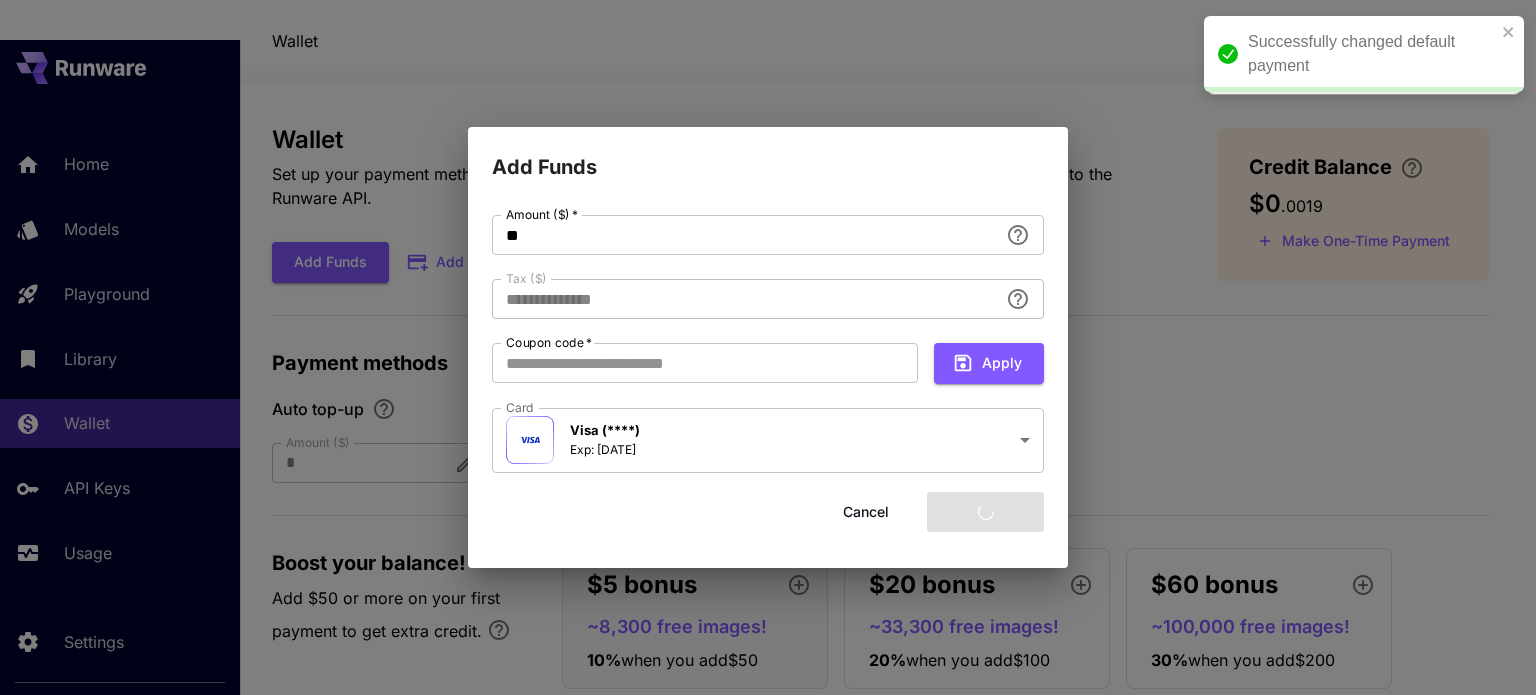 type on "****" 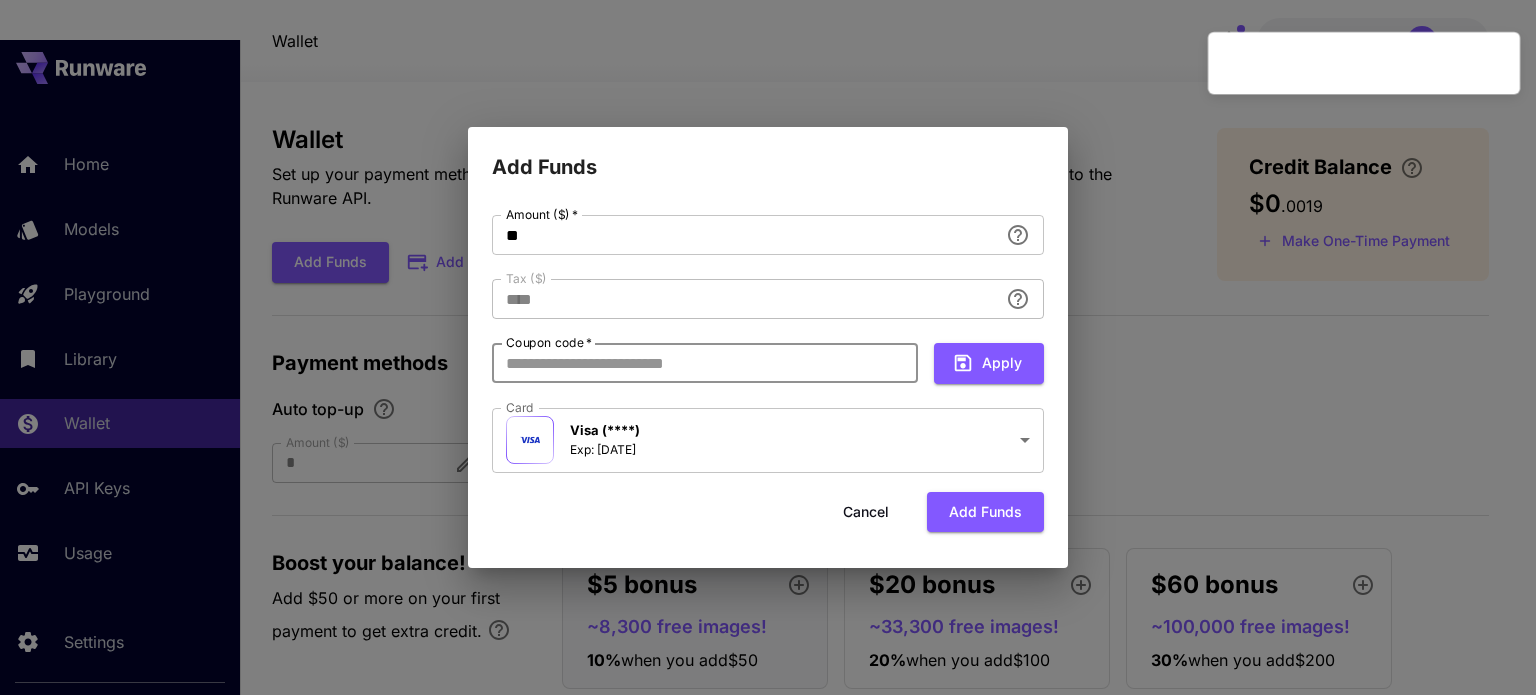 click on "Coupon code   *" at bounding box center (705, 363) 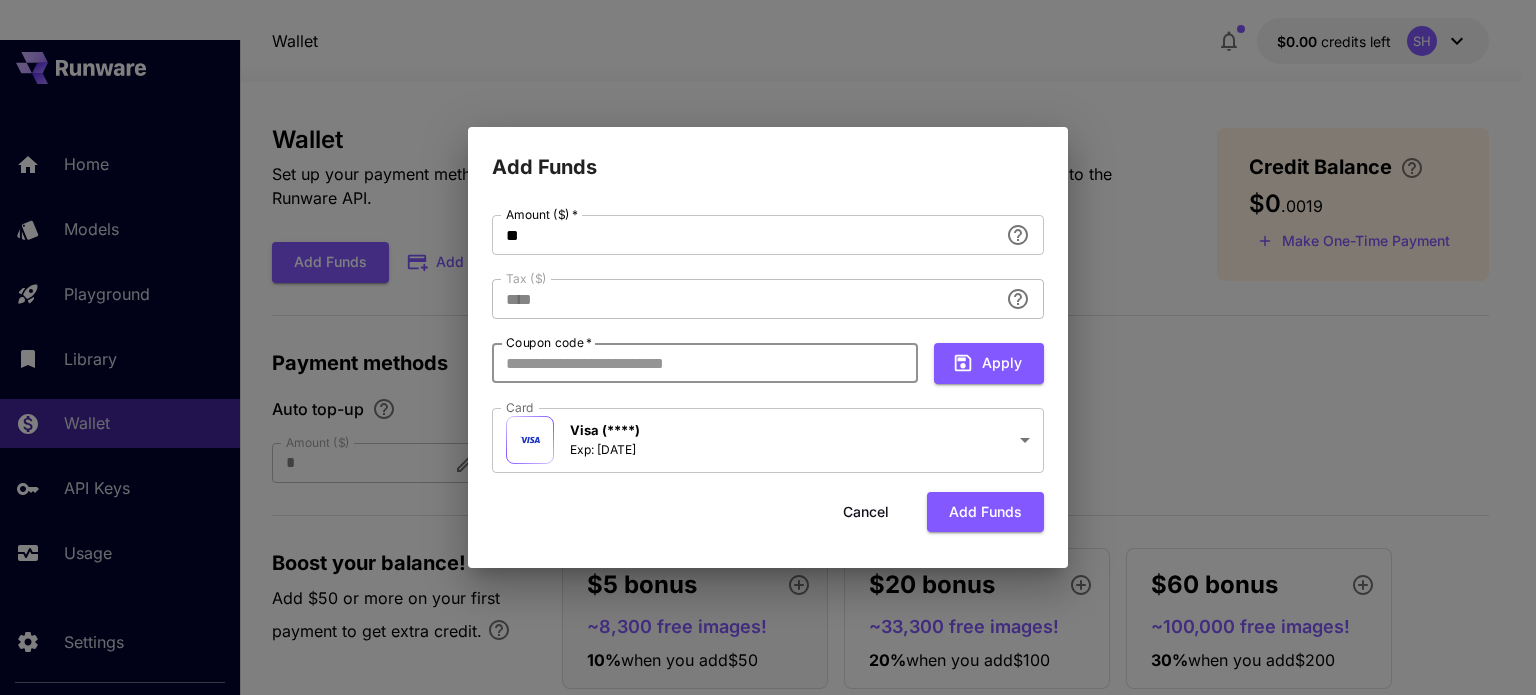 click on "Coupon code   *" at bounding box center [705, 363] 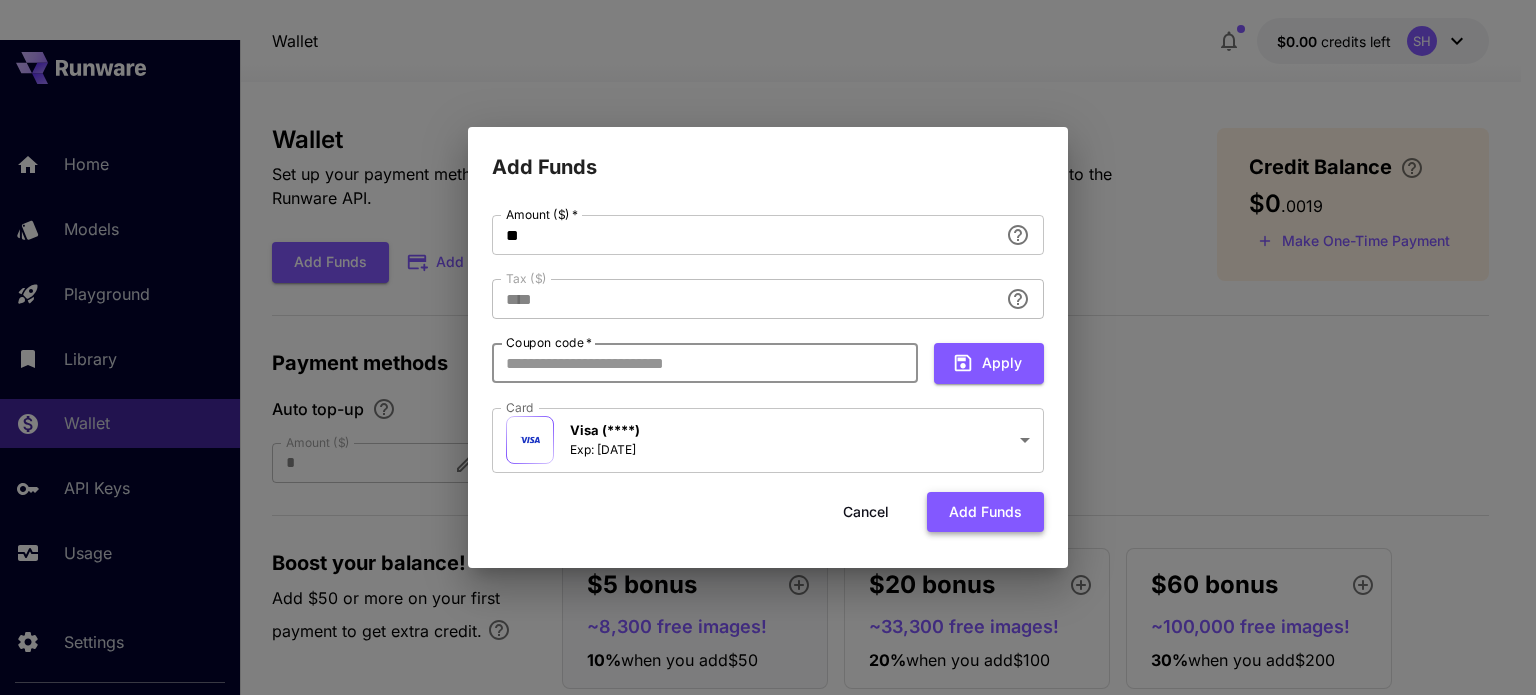 click on "Add funds" at bounding box center [985, 512] 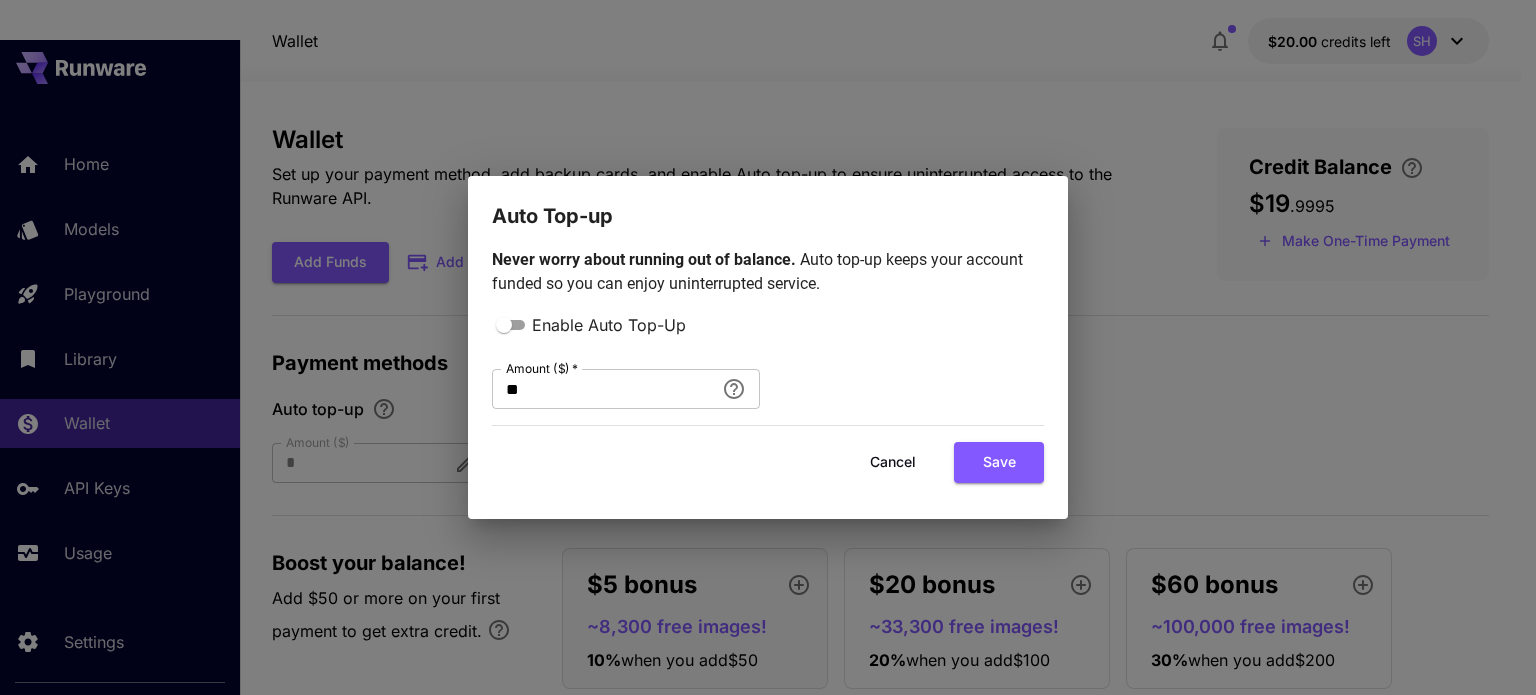 click on "Cancel" at bounding box center [893, 462] 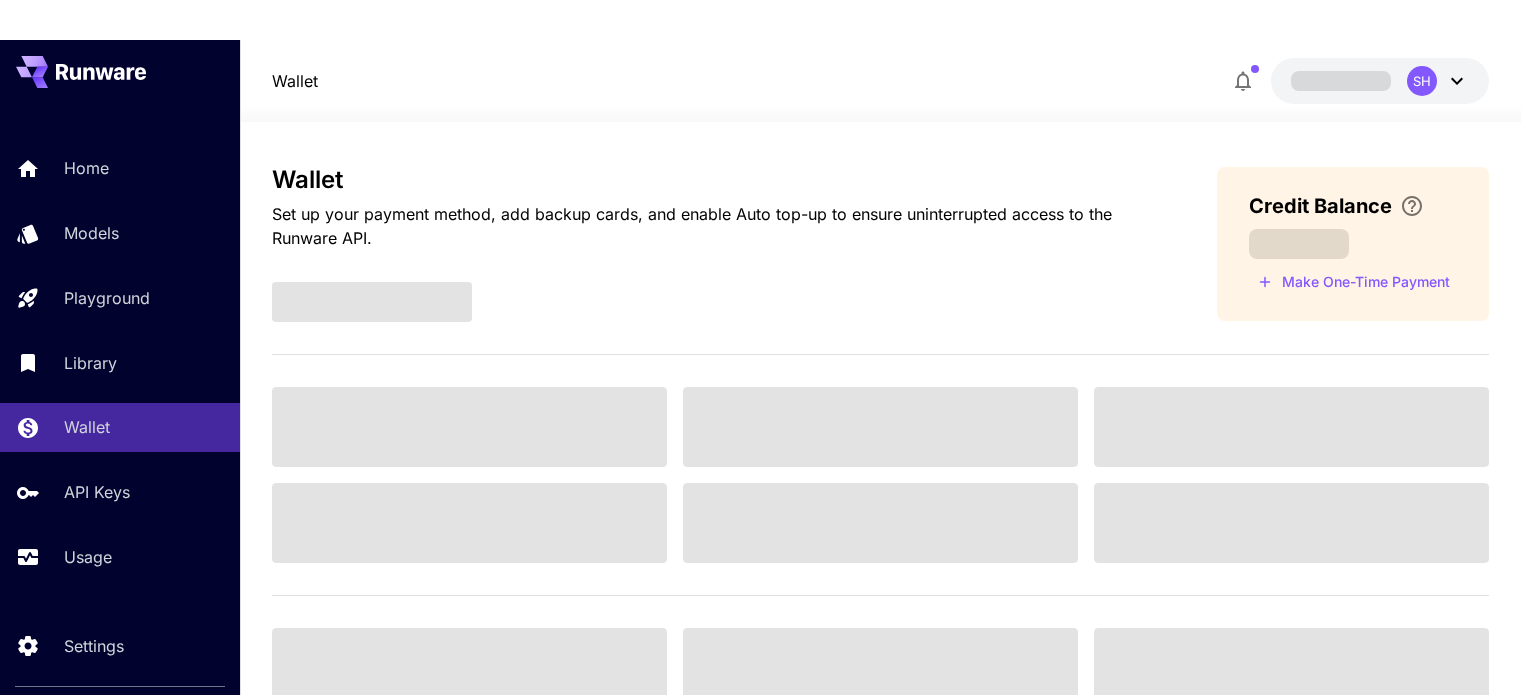 scroll, scrollTop: 40, scrollLeft: 0, axis: vertical 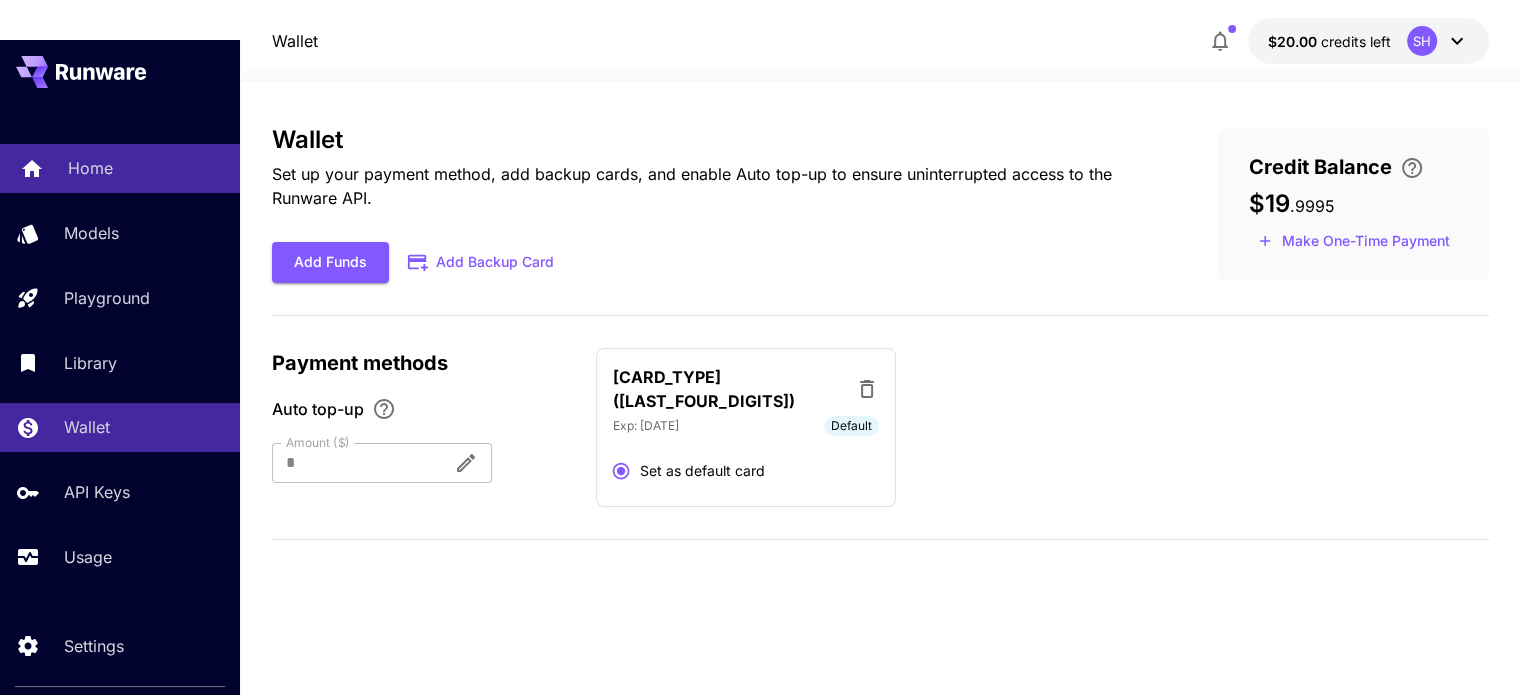 click on "Home" at bounding box center [120, 168] 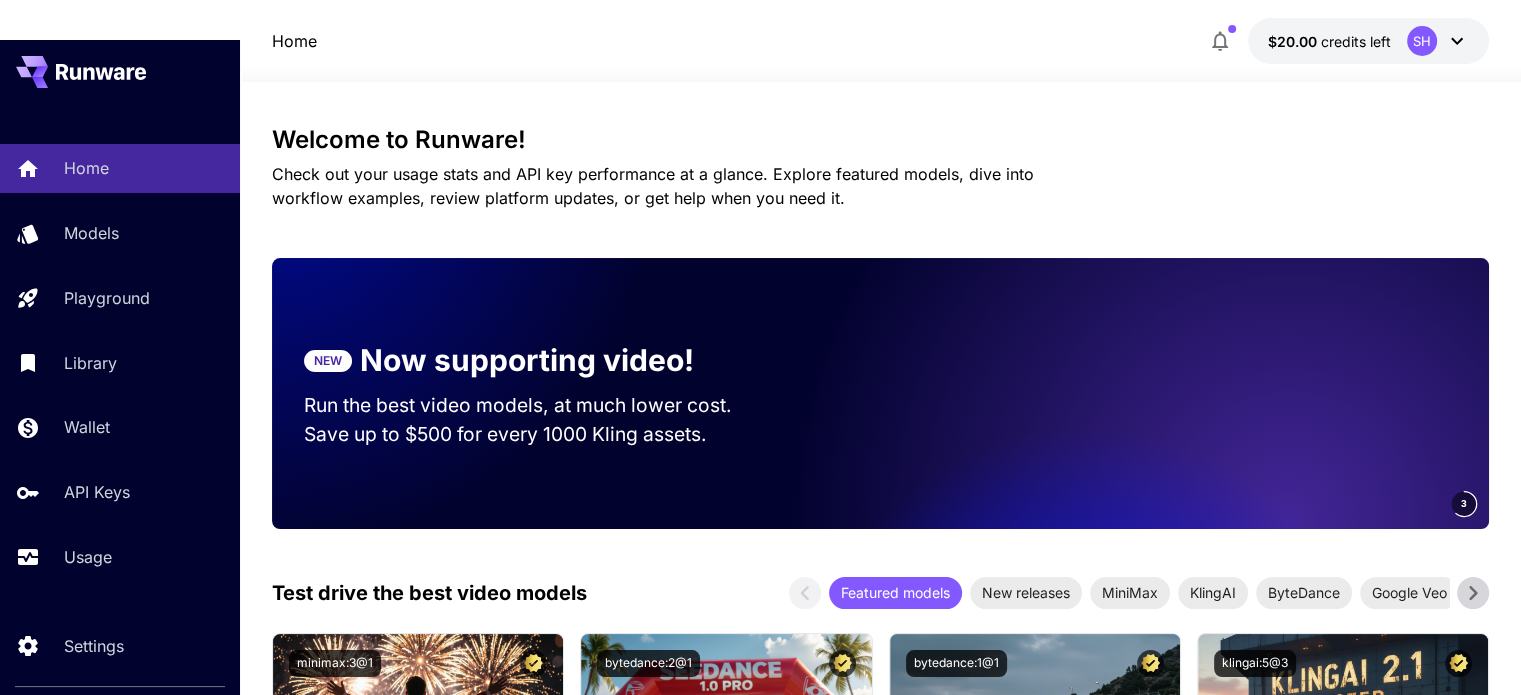 click at bounding box center [0, 6718] 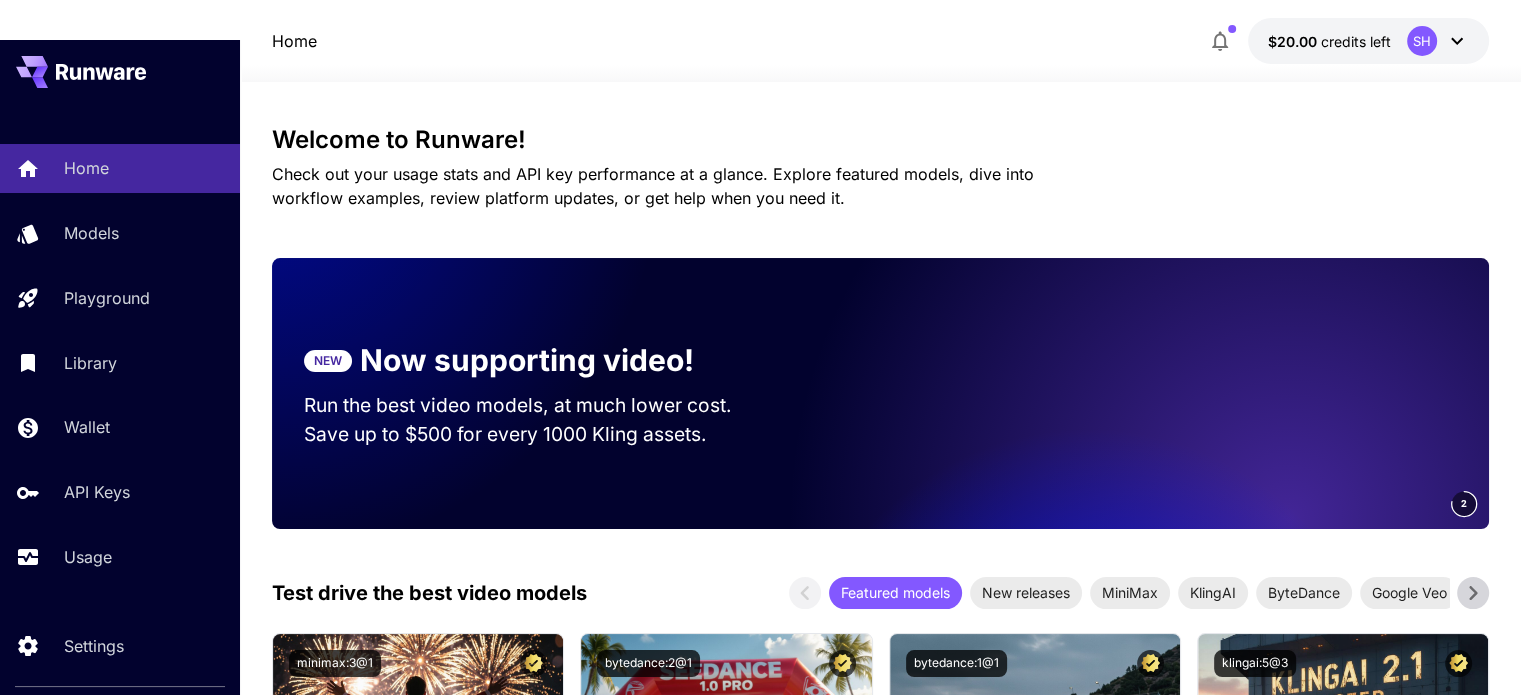 click on "For this domain" at bounding box center [55, 6761] 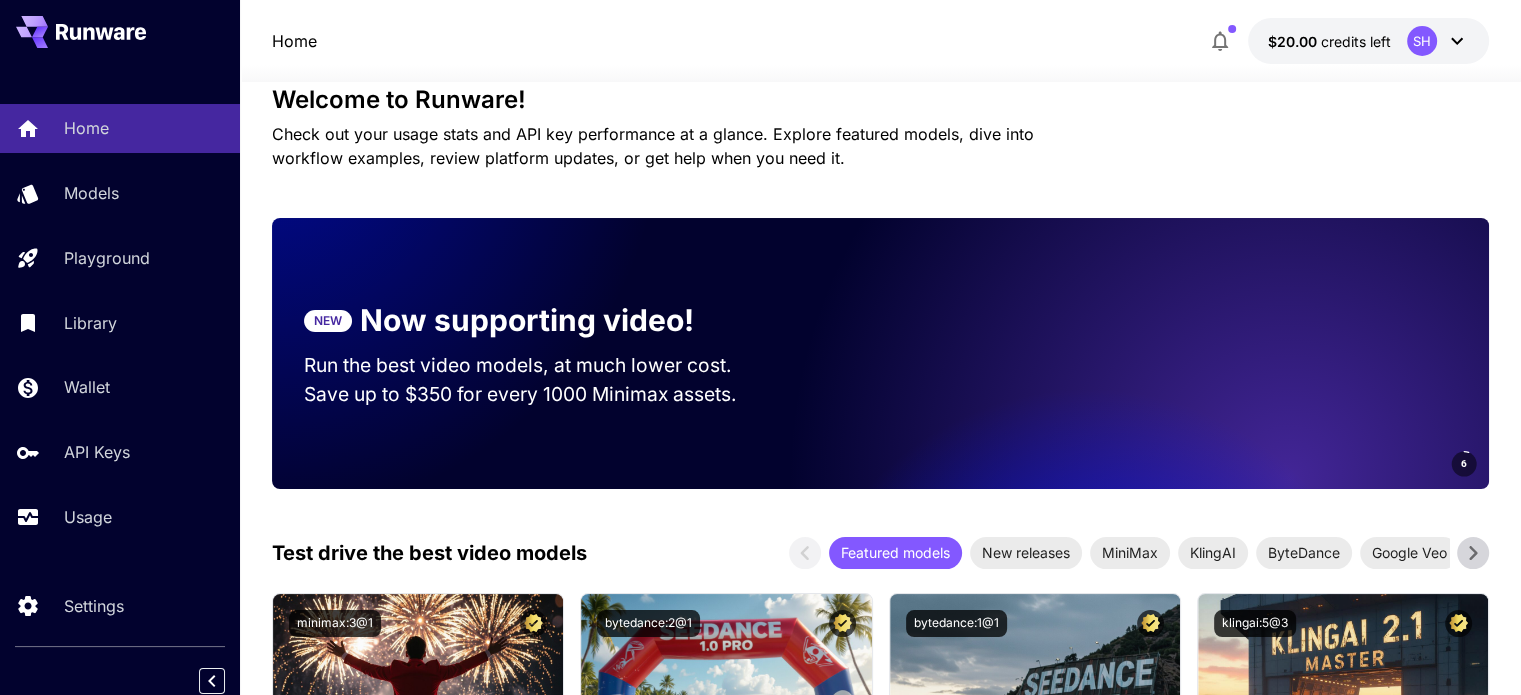click on "credits left" at bounding box center [1356, 41] 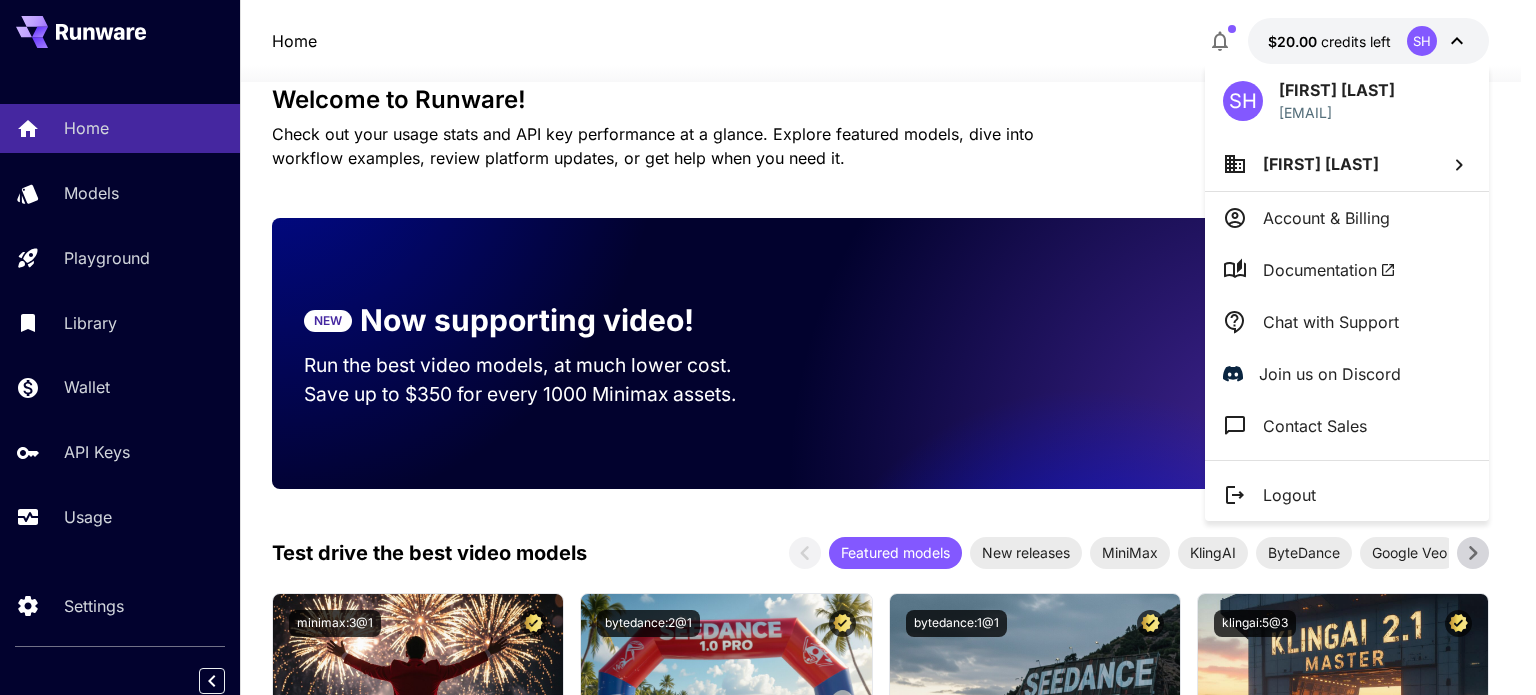 click at bounding box center (768, 347) 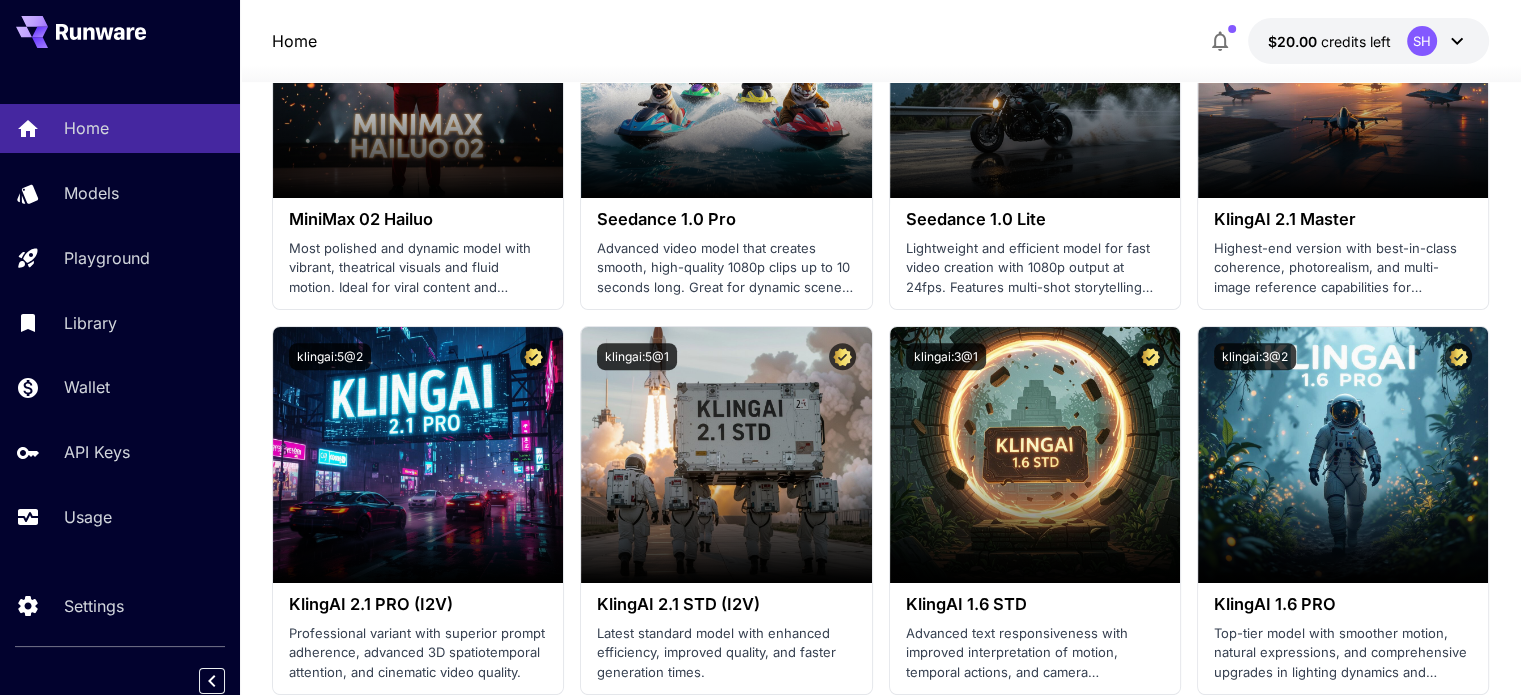 scroll, scrollTop: 940, scrollLeft: 0, axis: vertical 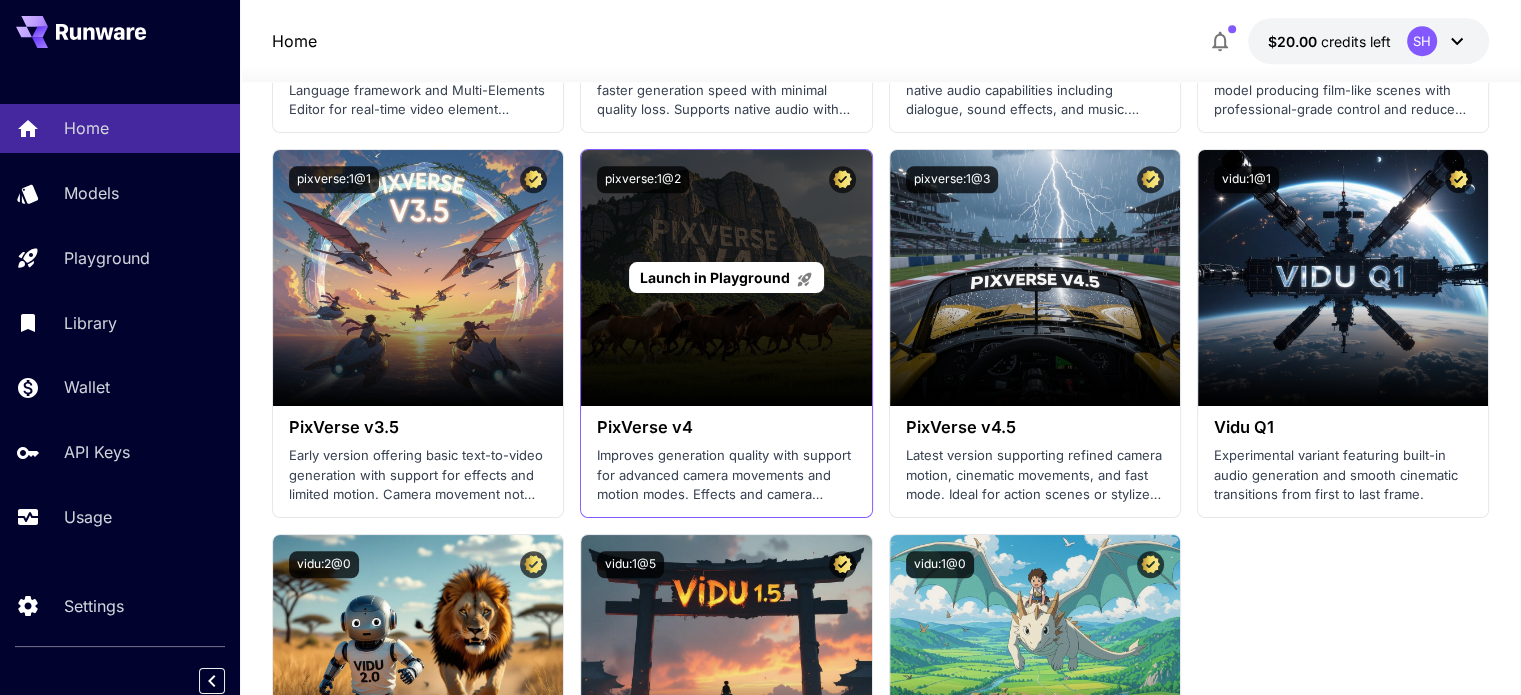 click on "Launch in Playground" at bounding box center (726, 278) 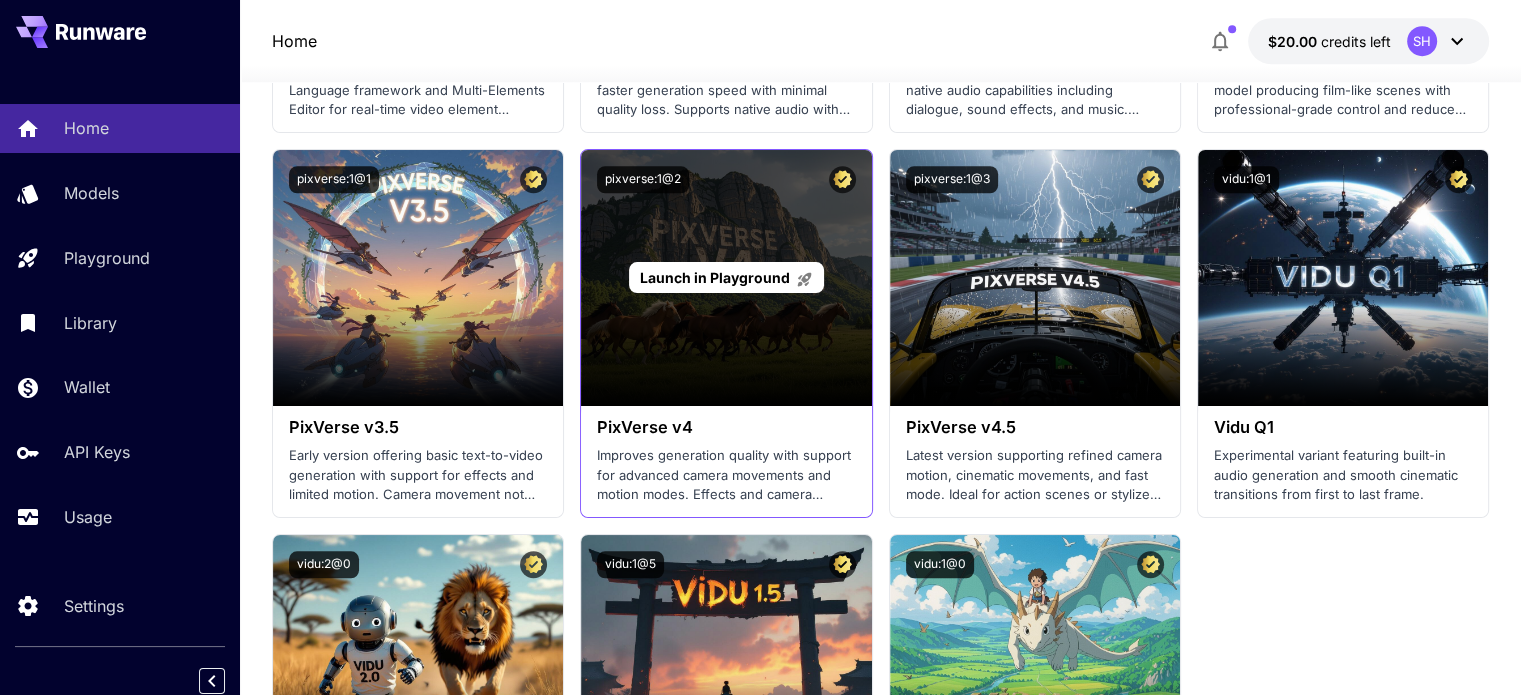 click on "Launch in Playground" at bounding box center (715, 277) 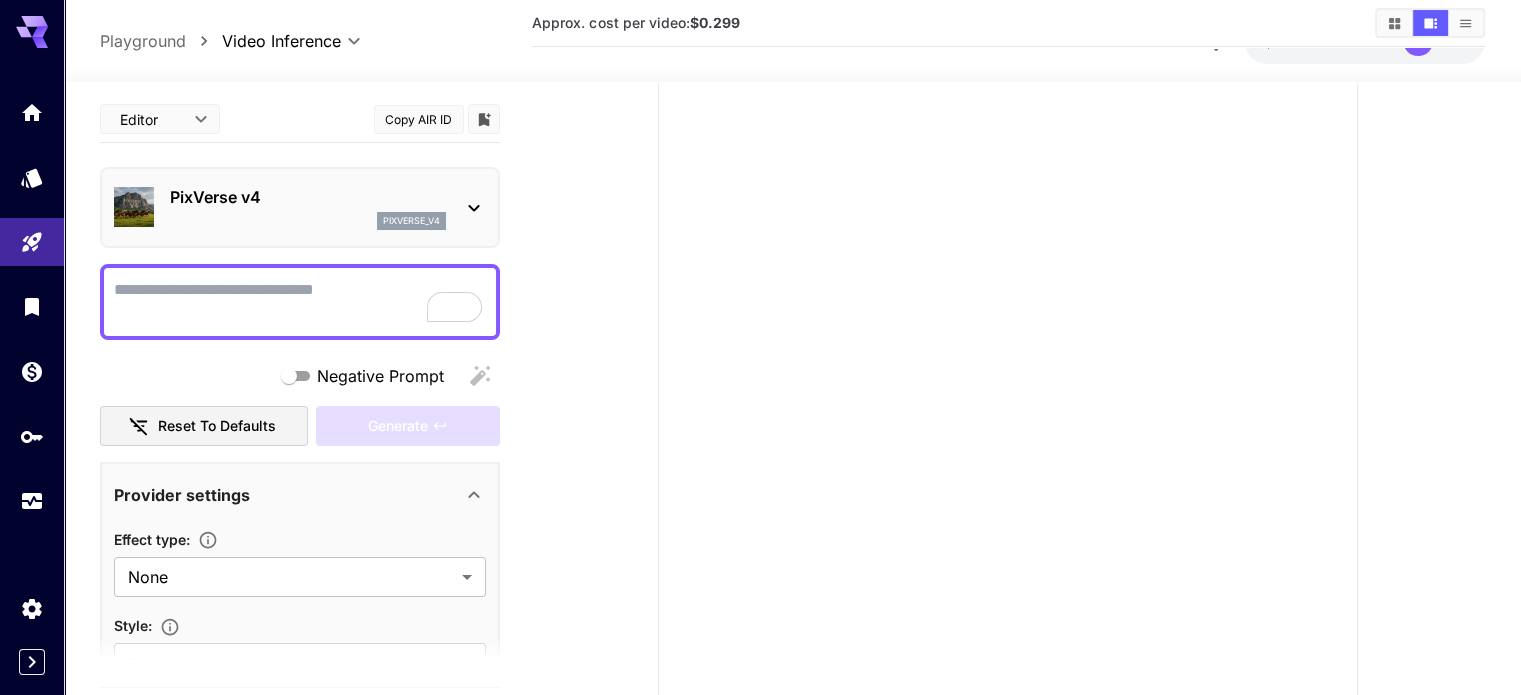 scroll, scrollTop: 0, scrollLeft: 0, axis: both 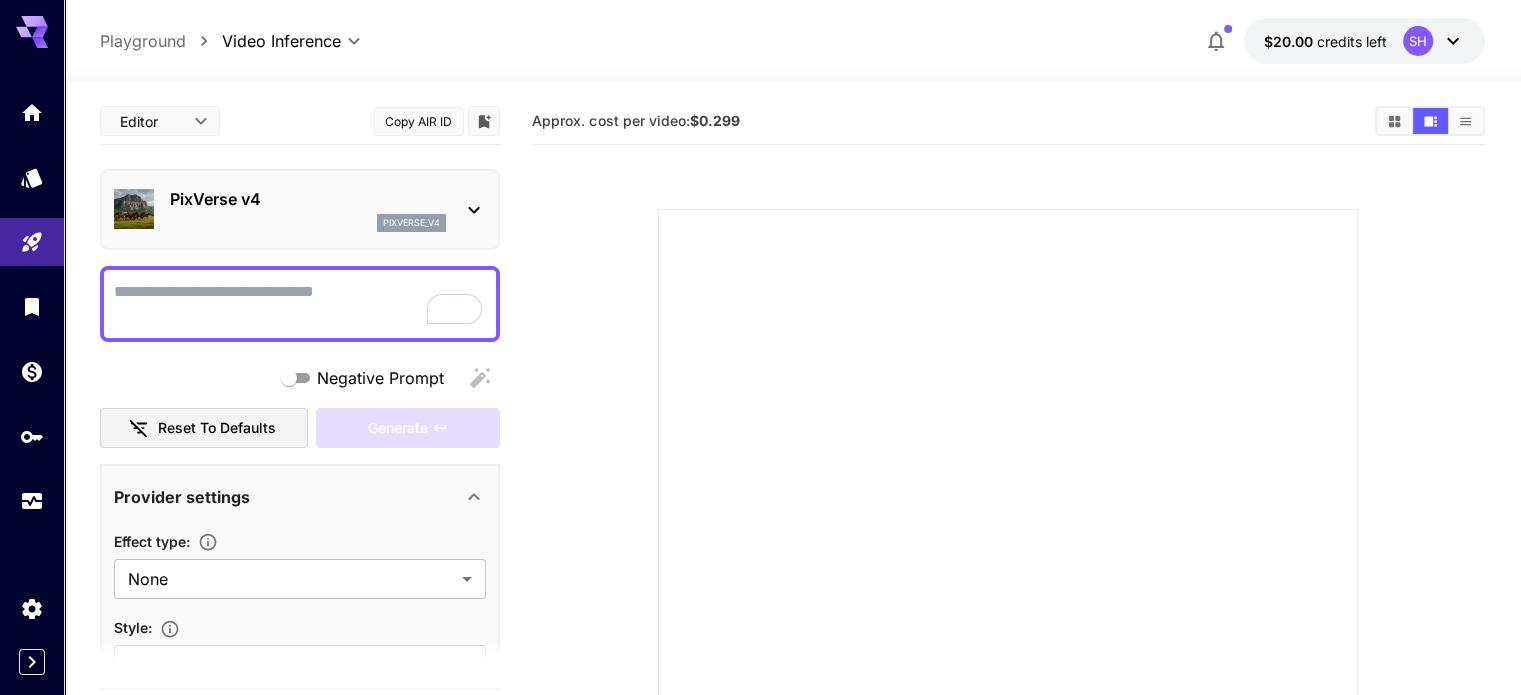 click on "PixVerse v4" at bounding box center [308, 199] 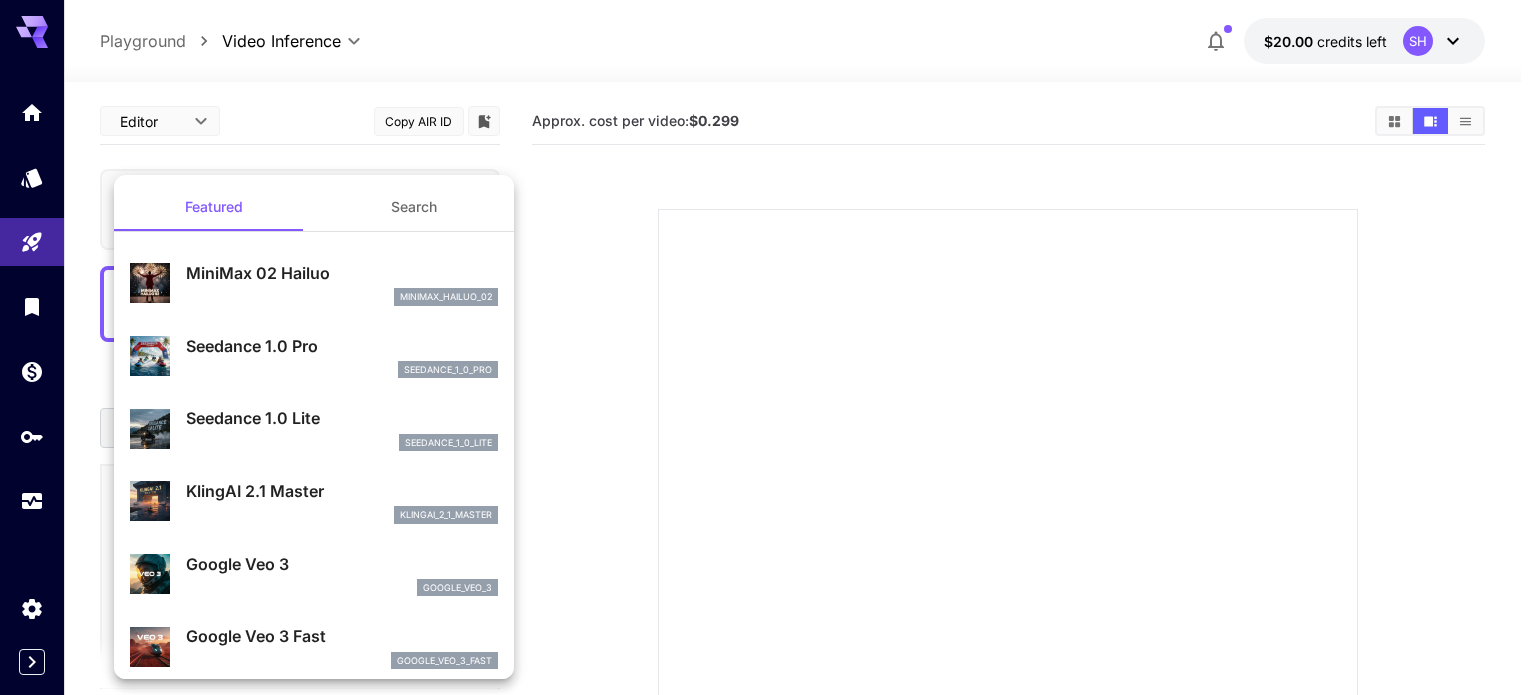 click on "Featured" at bounding box center [214, 207] 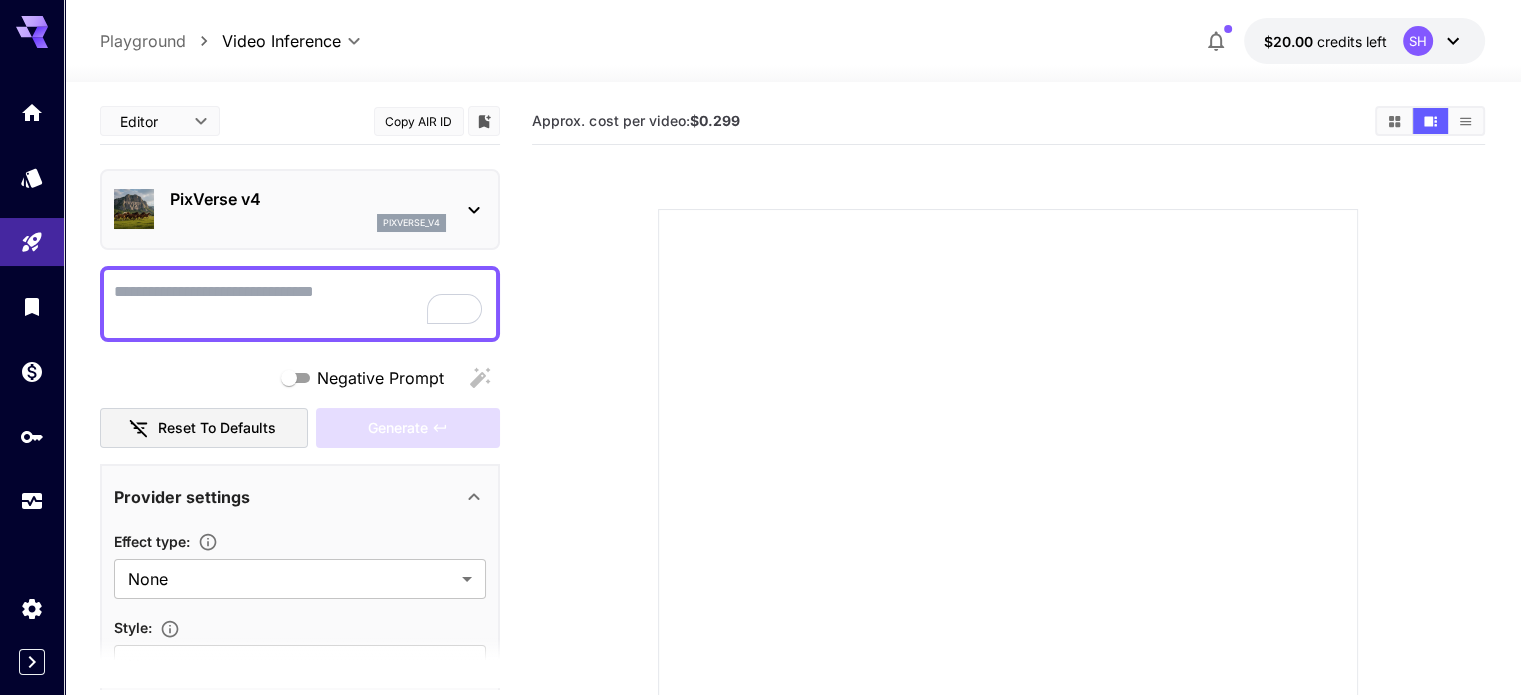 scroll, scrollTop: 400, scrollLeft: 0, axis: vertical 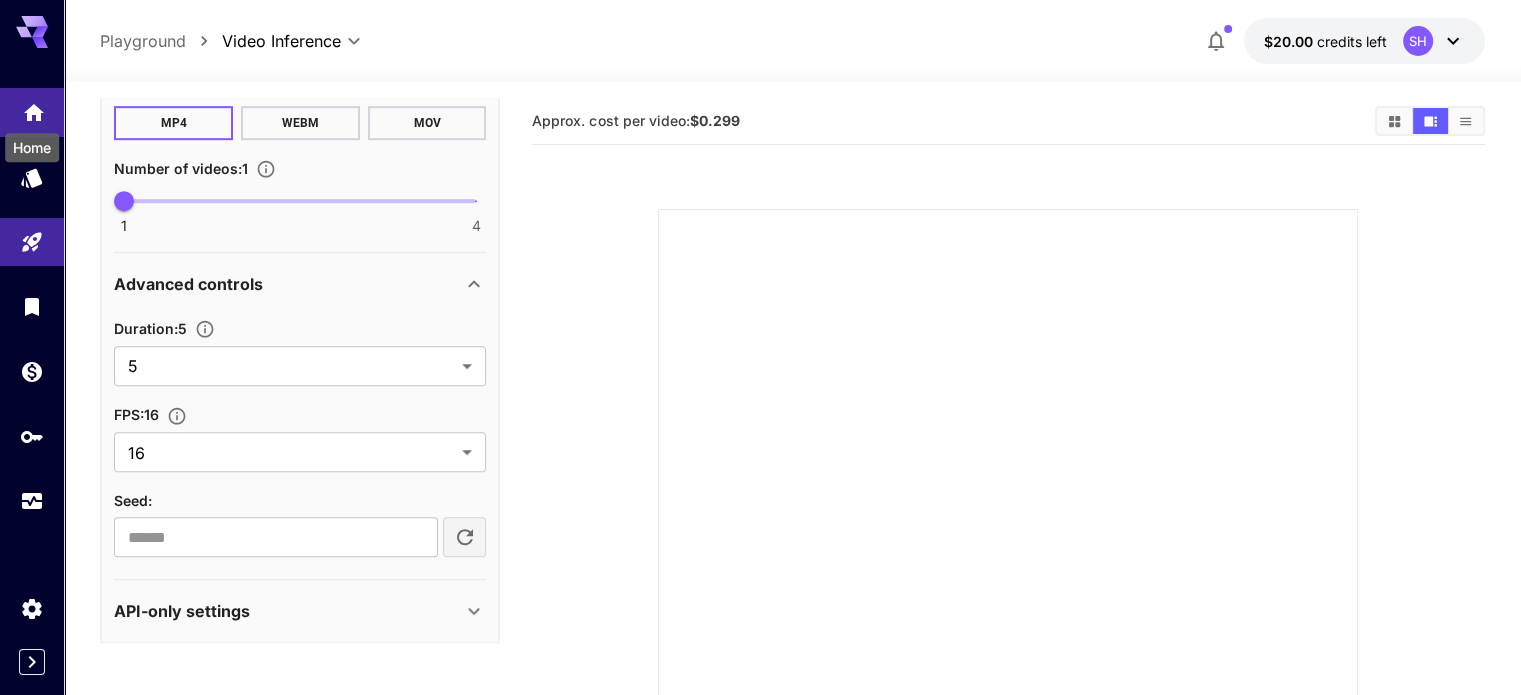 click 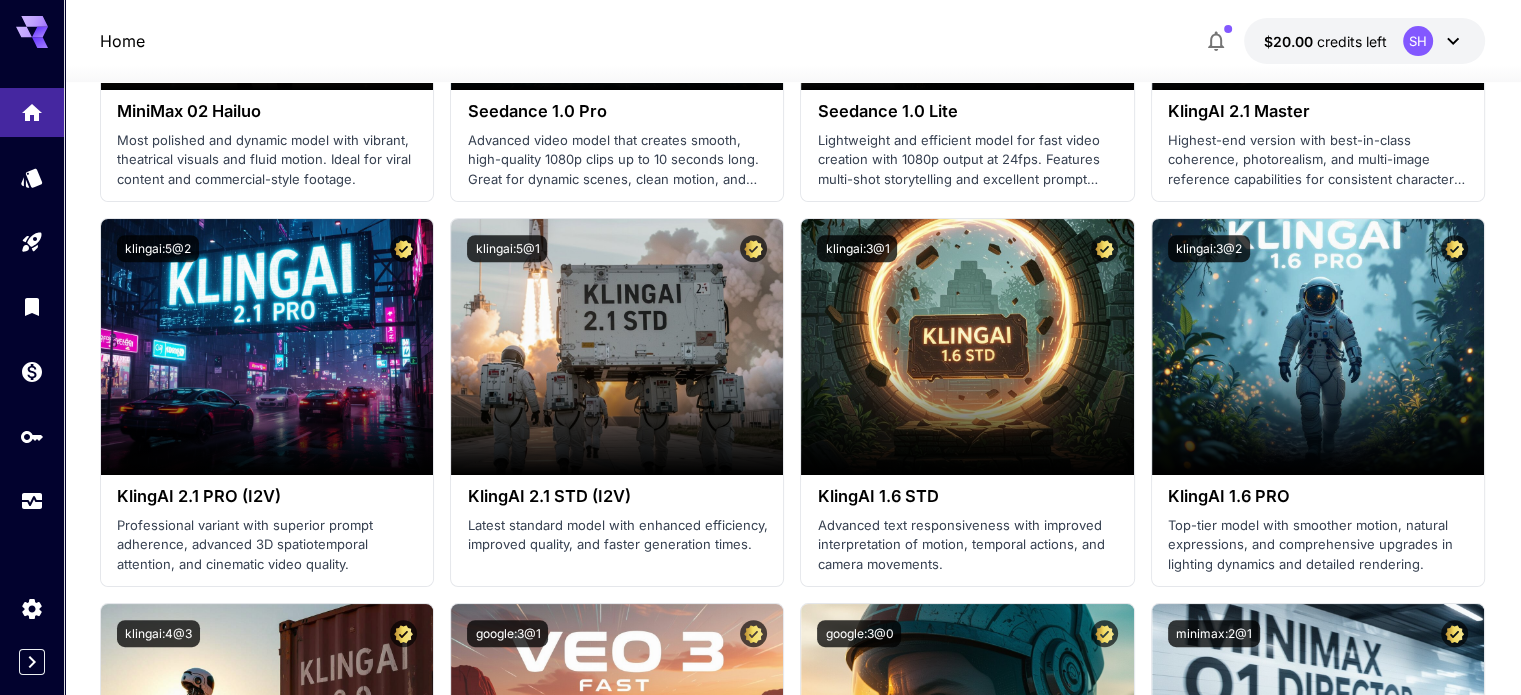 scroll, scrollTop: 1300, scrollLeft: 0, axis: vertical 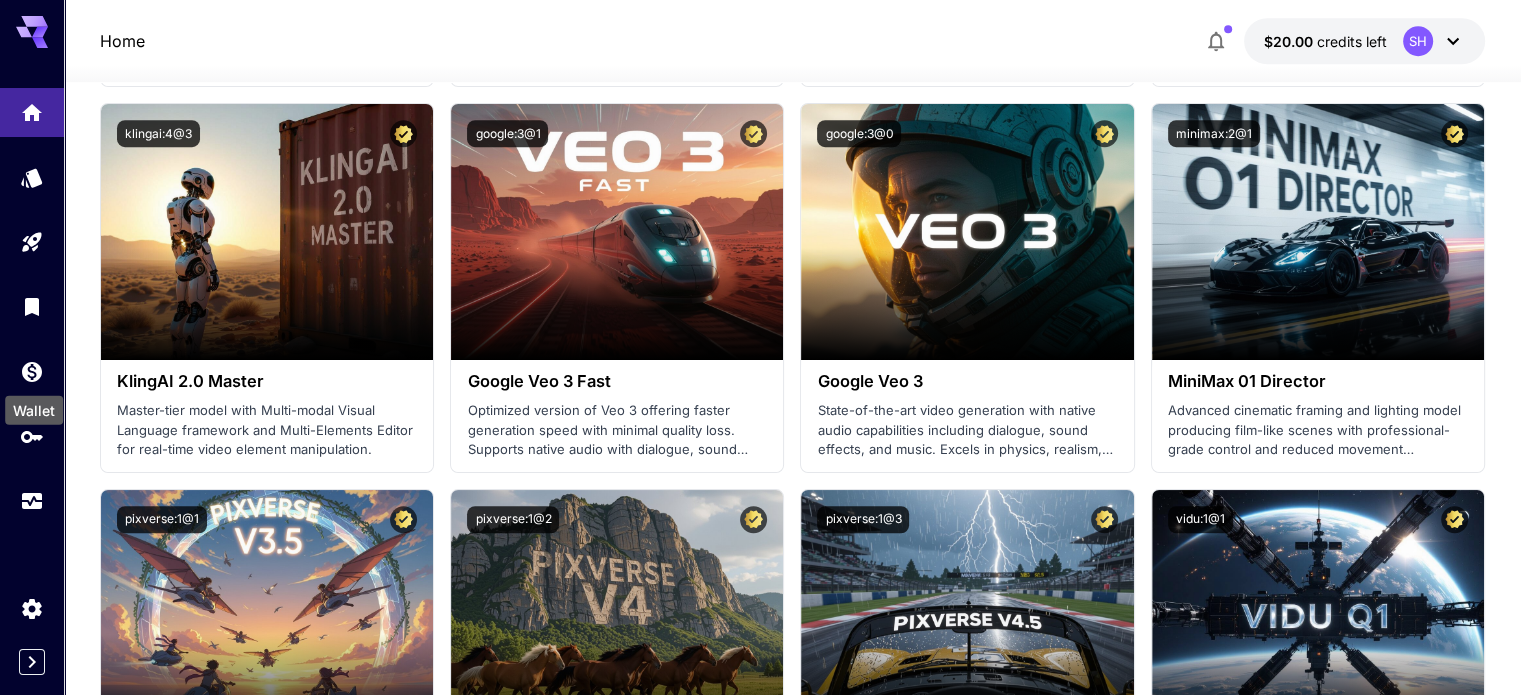 click on "Wallet" at bounding box center (34, 404) 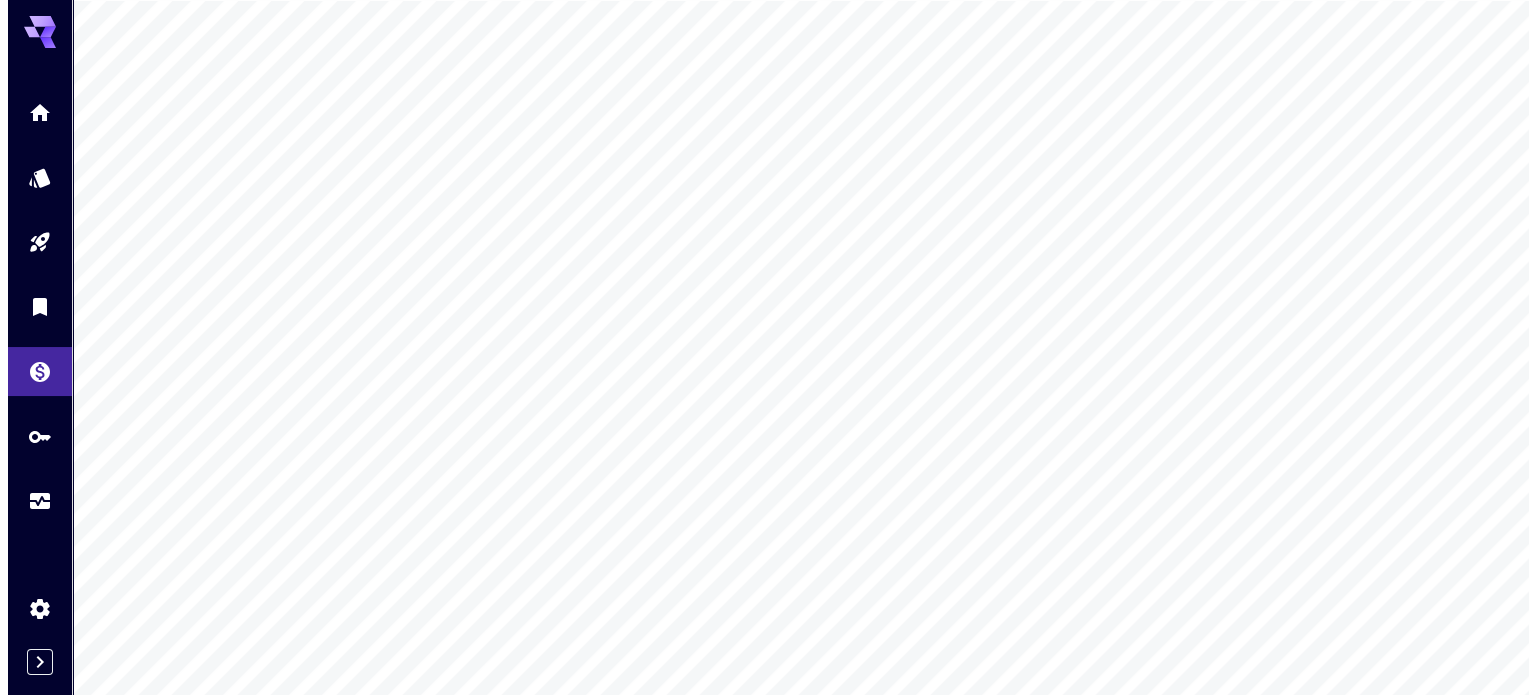 scroll, scrollTop: 0, scrollLeft: 0, axis: both 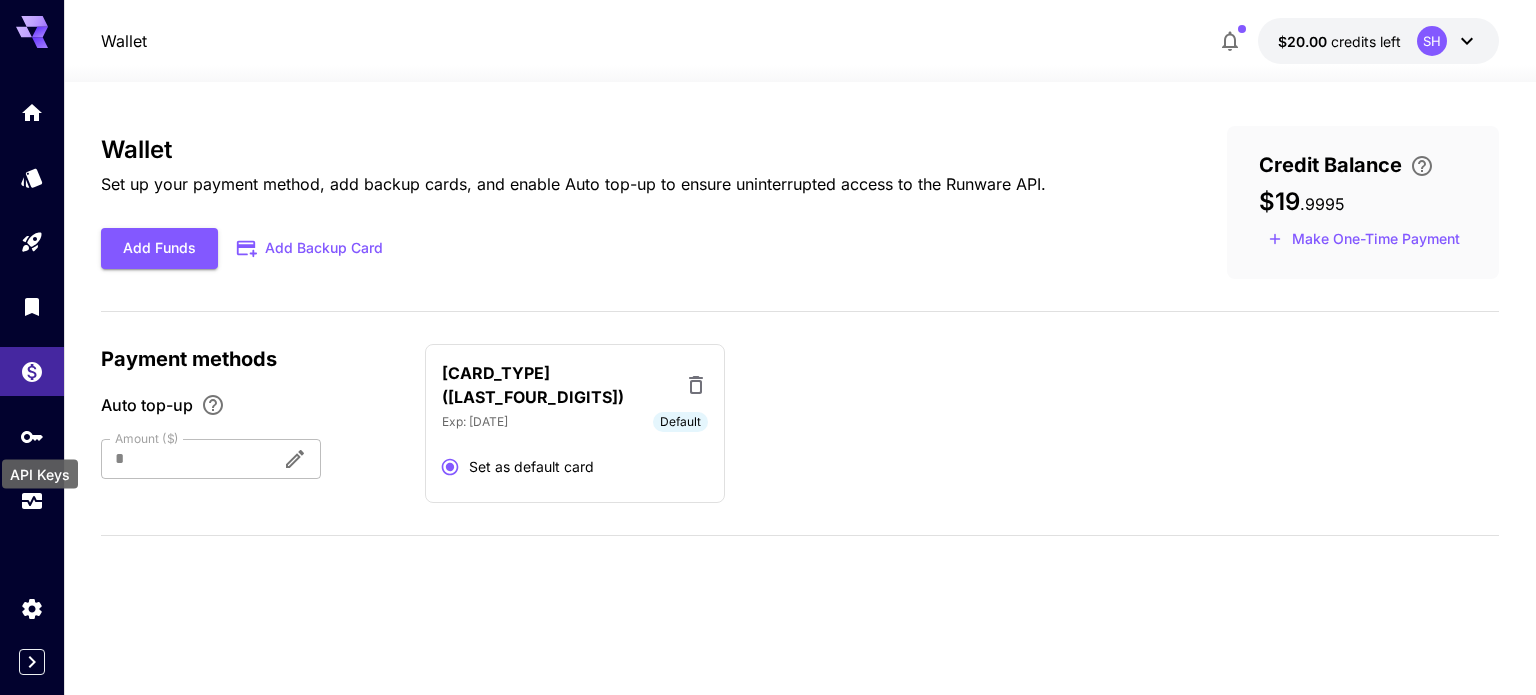 click on "API Keys" at bounding box center (40, 468) 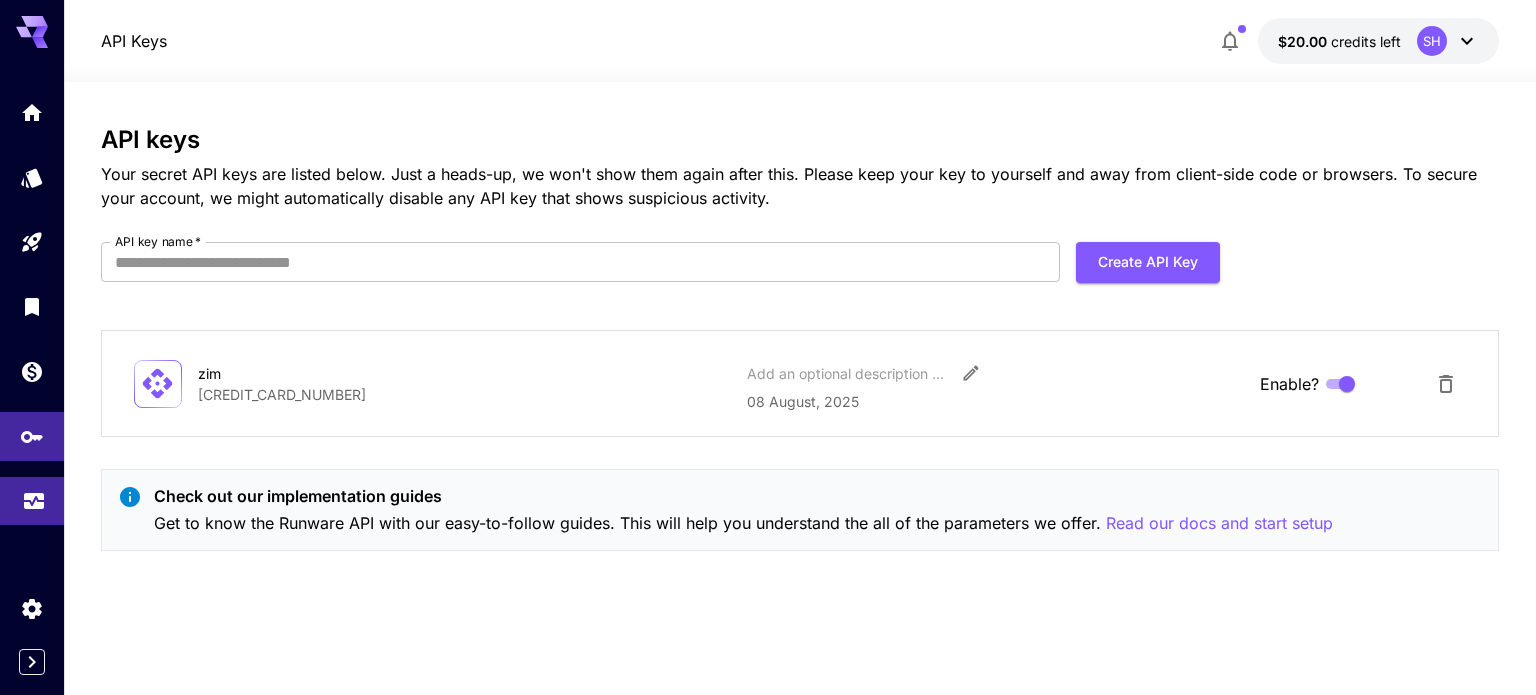 click at bounding box center (32, 501) 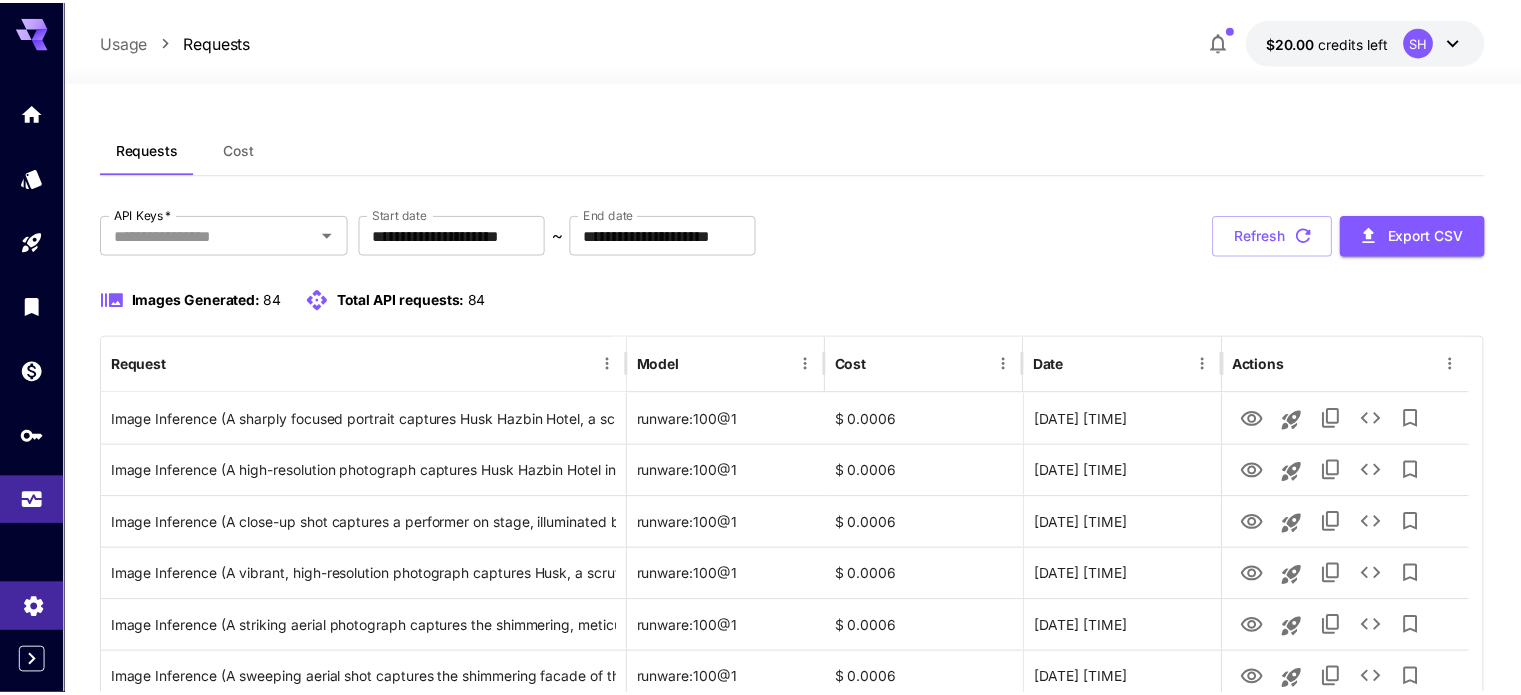 scroll, scrollTop: 200, scrollLeft: 0, axis: vertical 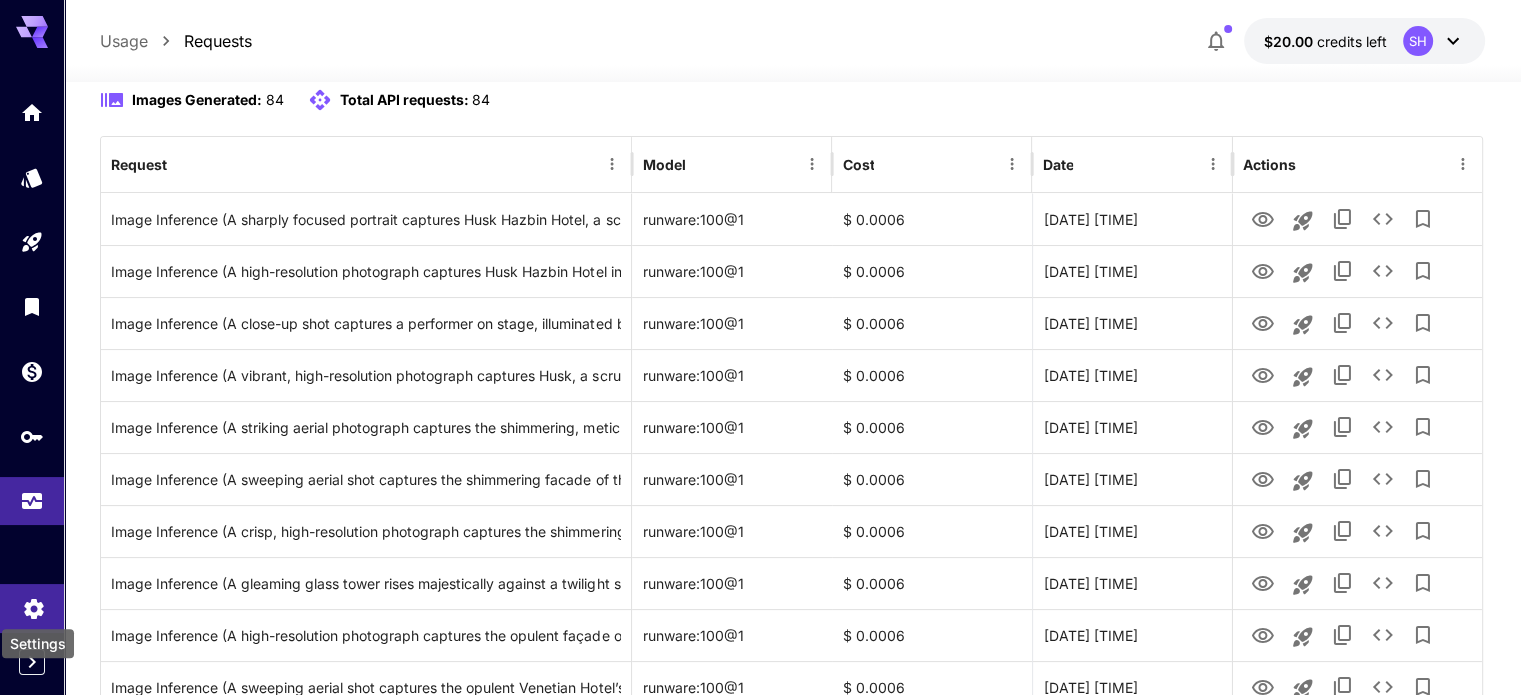 click 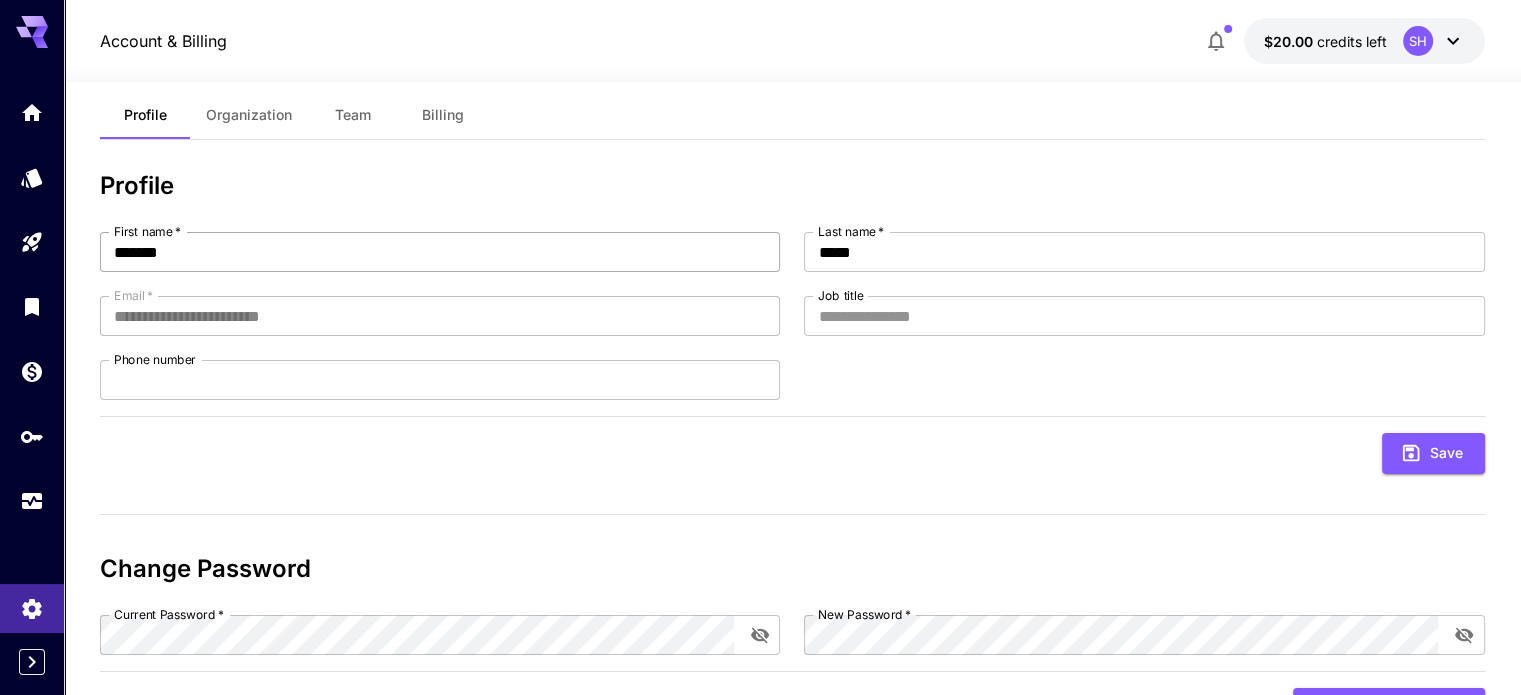 scroll, scrollTop: 0, scrollLeft: 0, axis: both 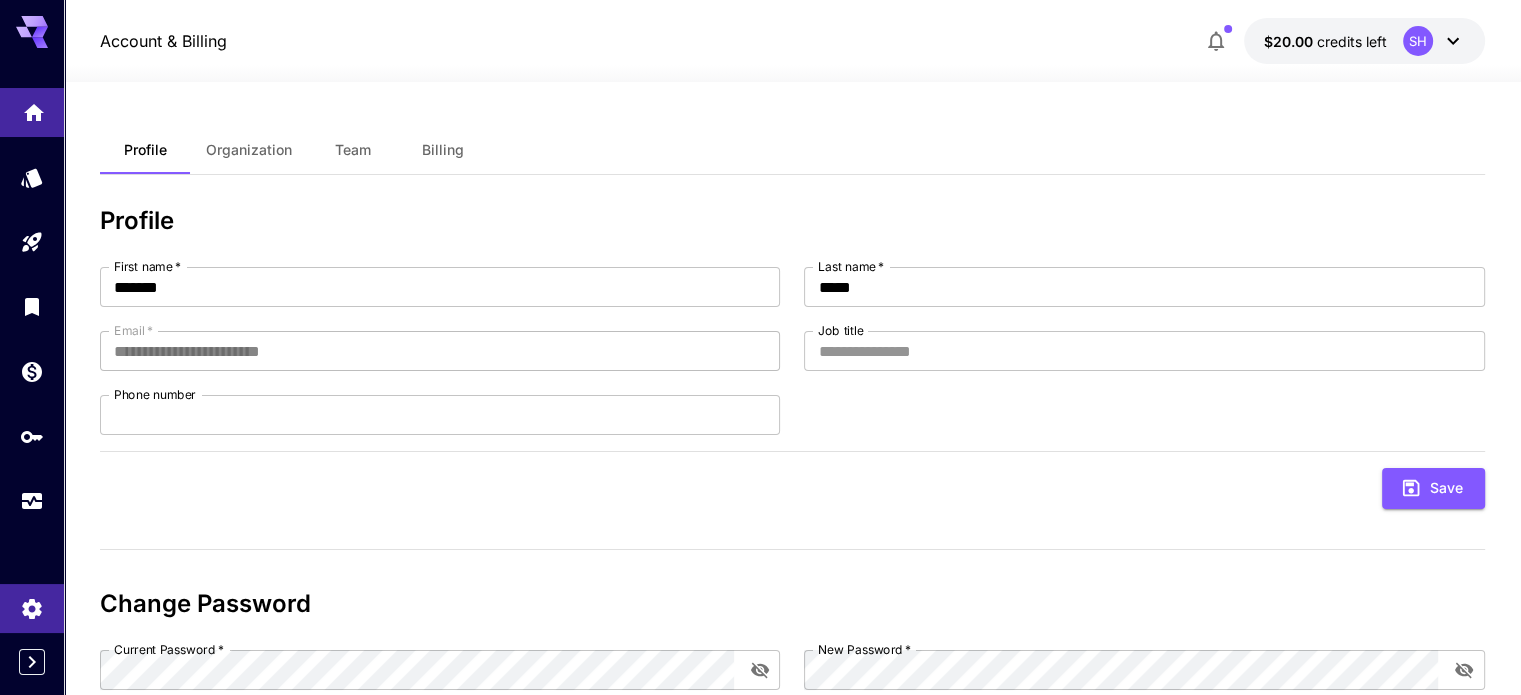 click 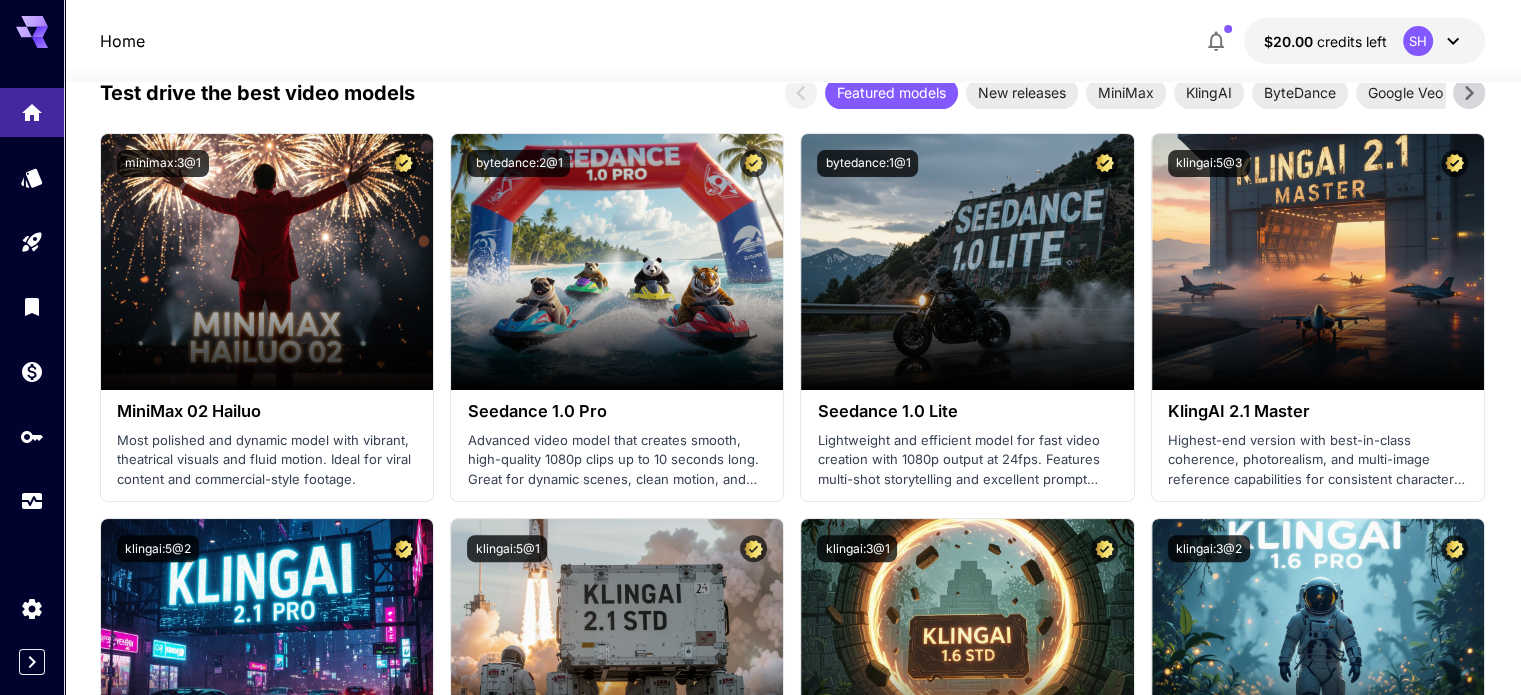 scroll, scrollTop: 900, scrollLeft: 0, axis: vertical 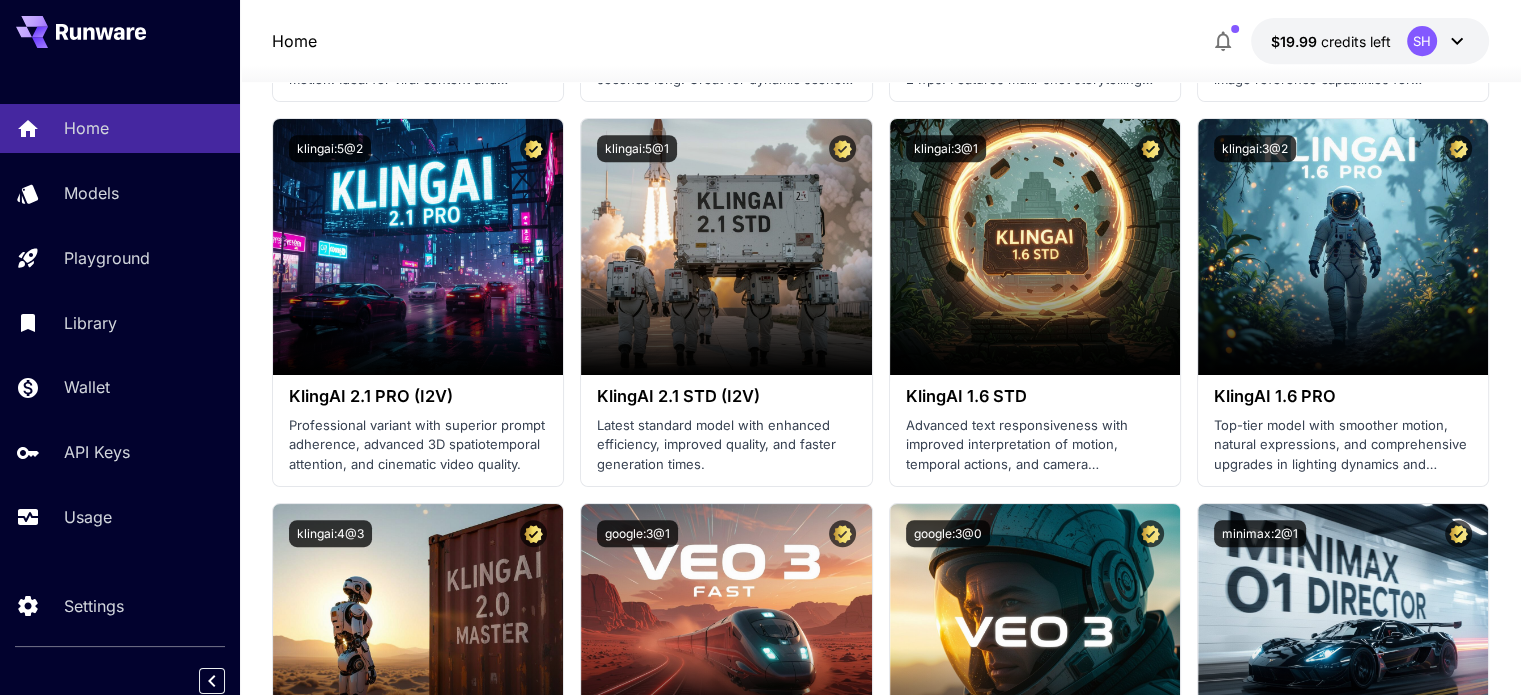 click on "$19.99" at bounding box center [1296, 41] 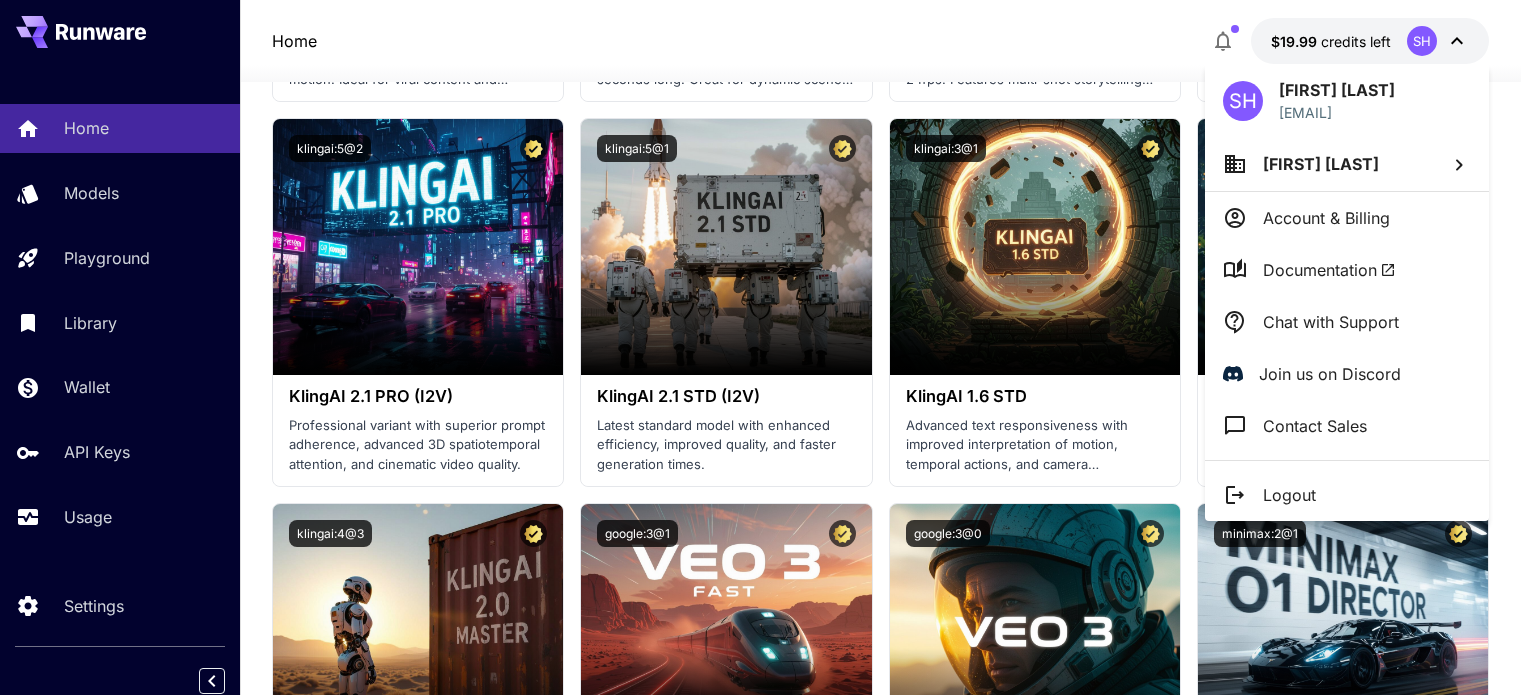 click at bounding box center (768, 347) 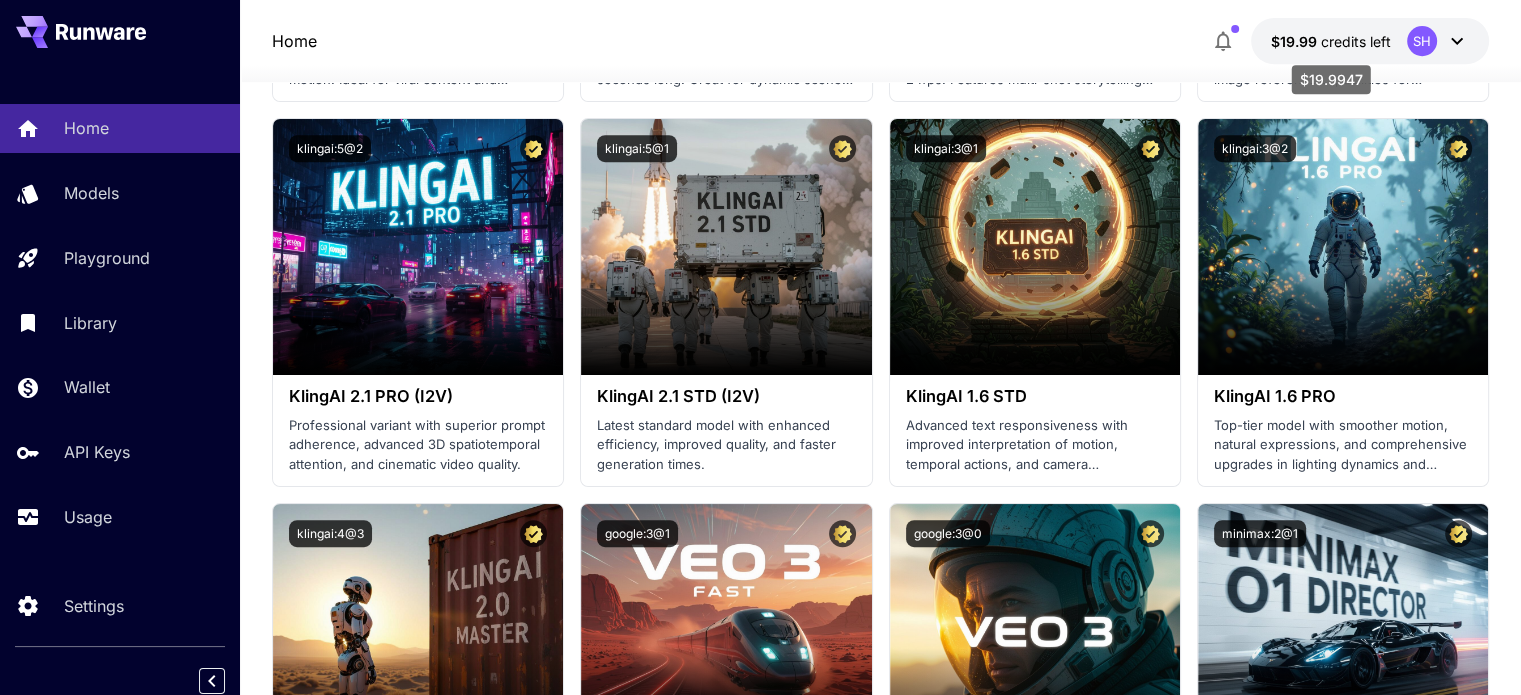 click on "$19.99" at bounding box center (1296, 41) 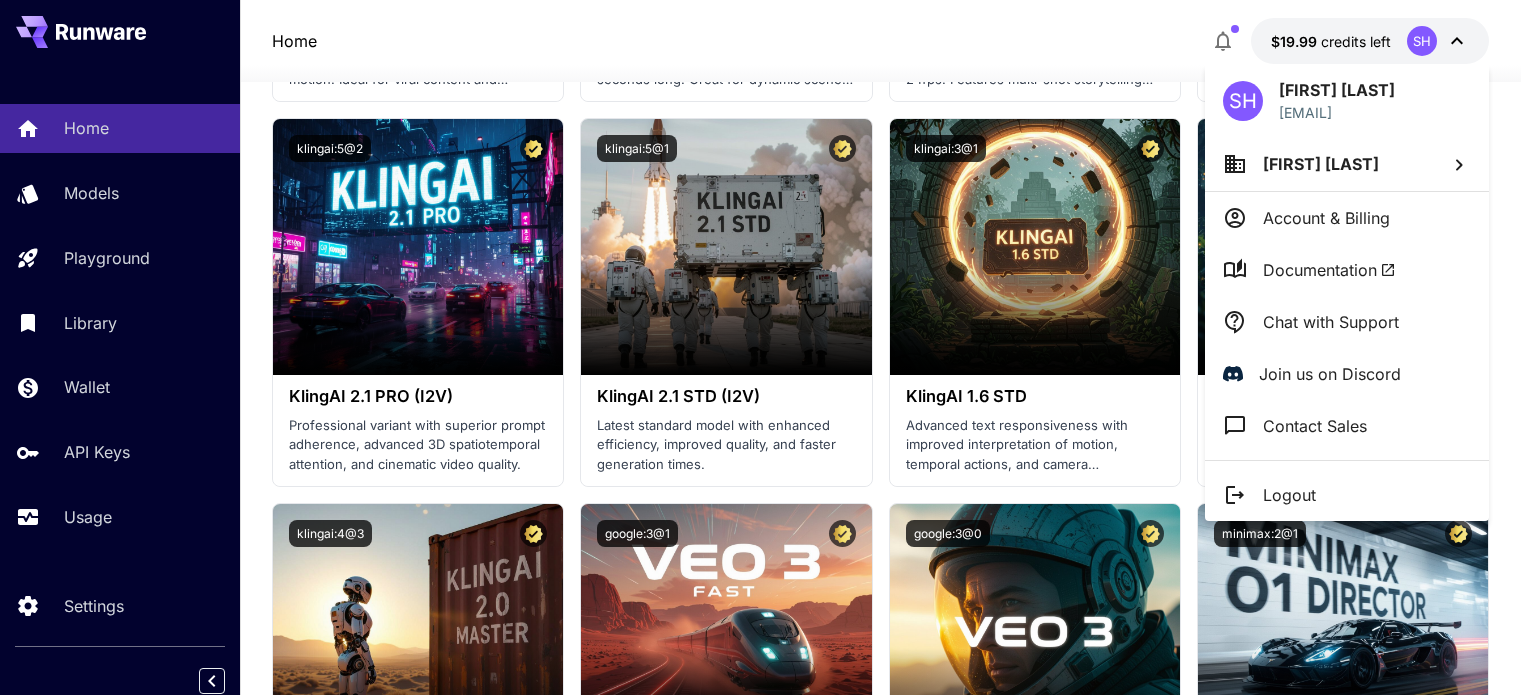 click at bounding box center (768, 347) 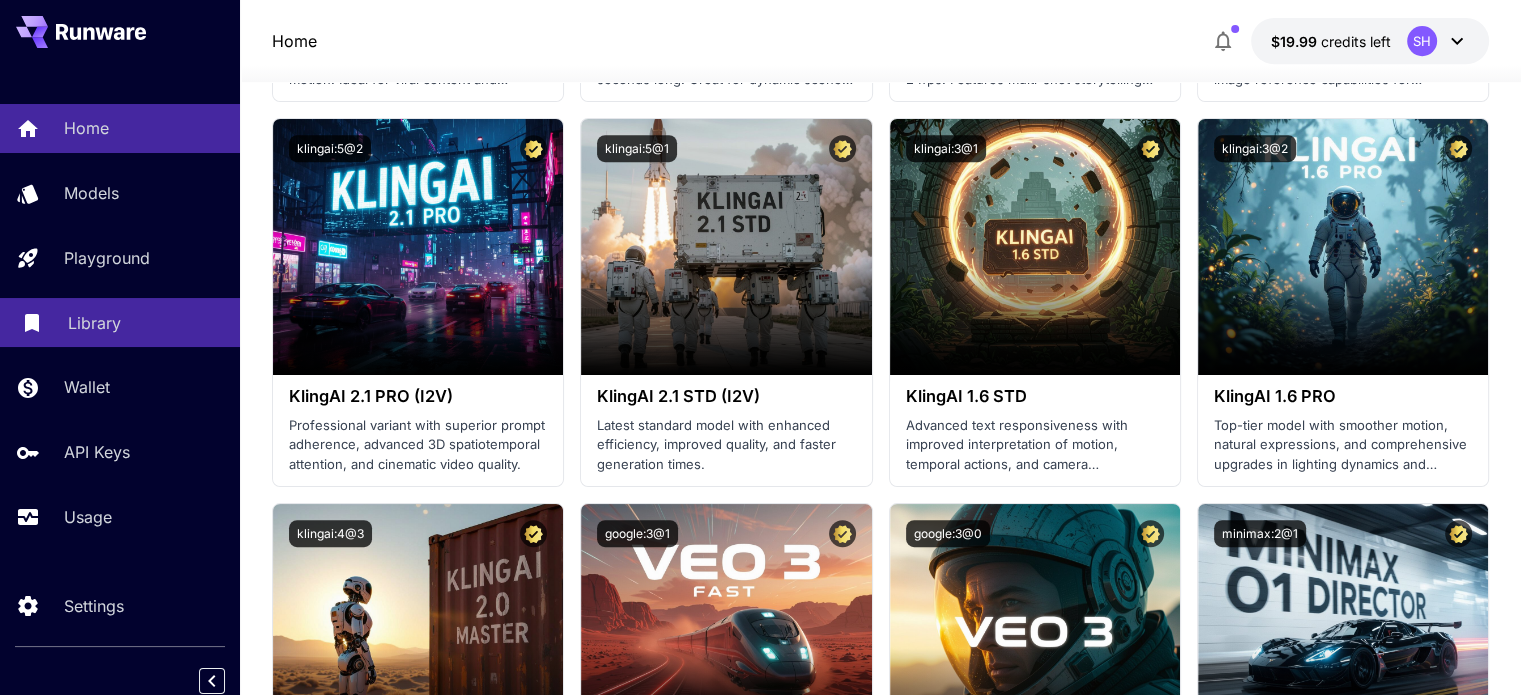 click on "Library" at bounding box center [94, 323] 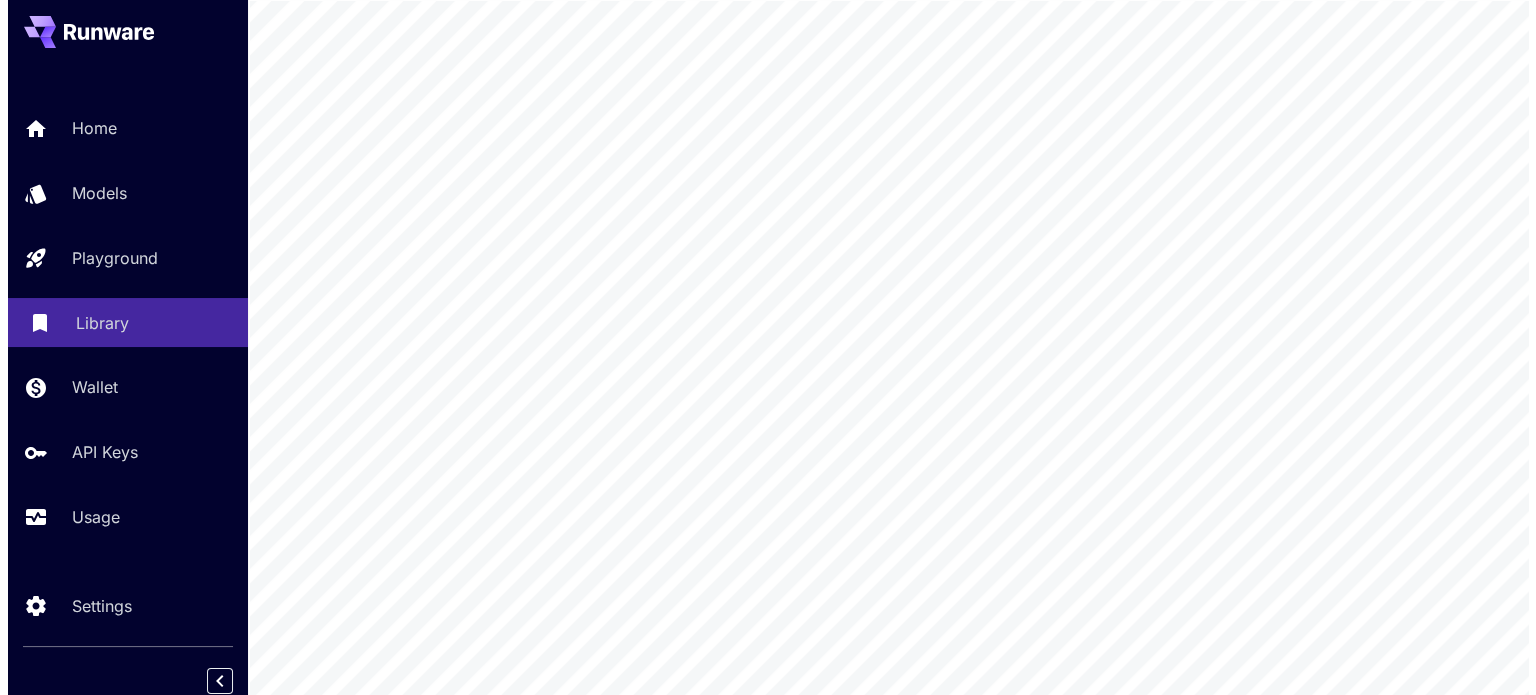 scroll, scrollTop: 0, scrollLeft: 0, axis: both 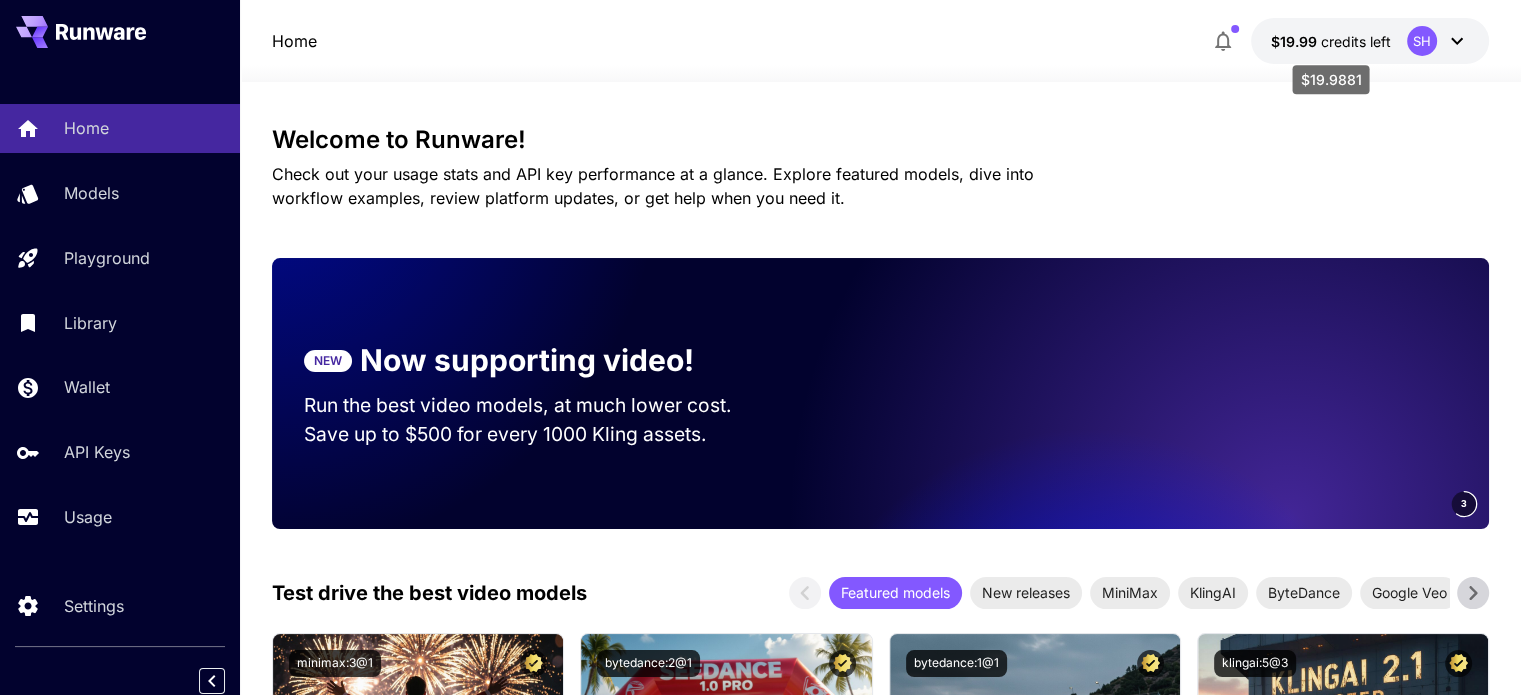 click on "credits left" at bounding box center [1356, 41] 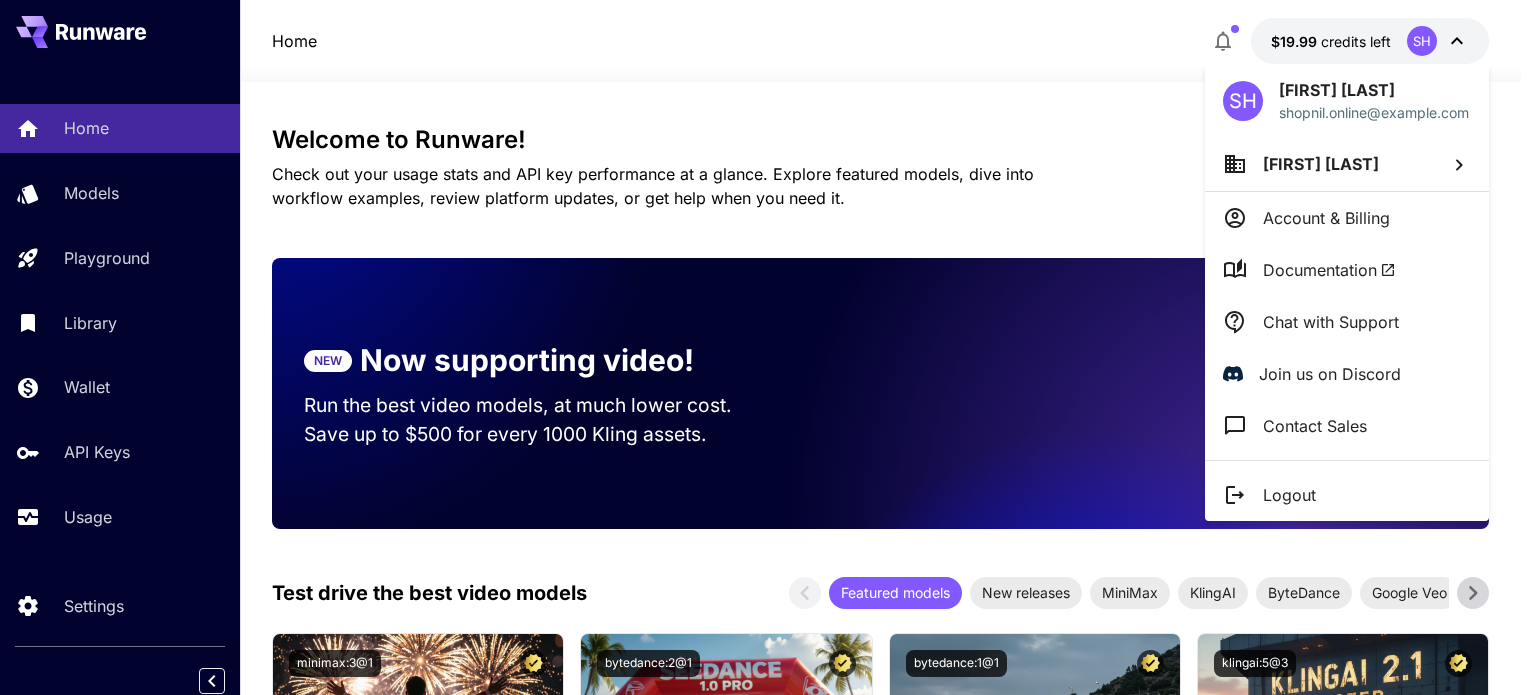 click at bounding box center (768, 347) 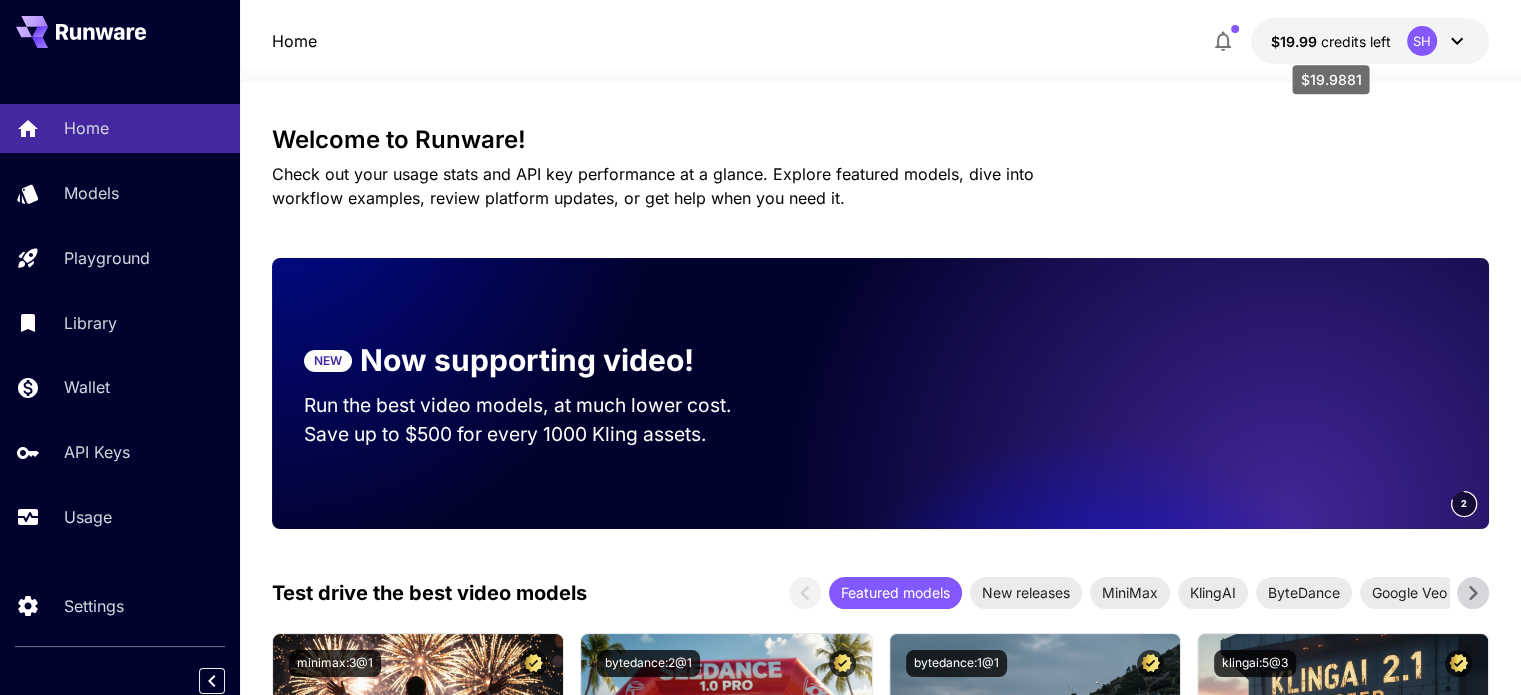 click on "credits left" at bounding box center [1356, 41] 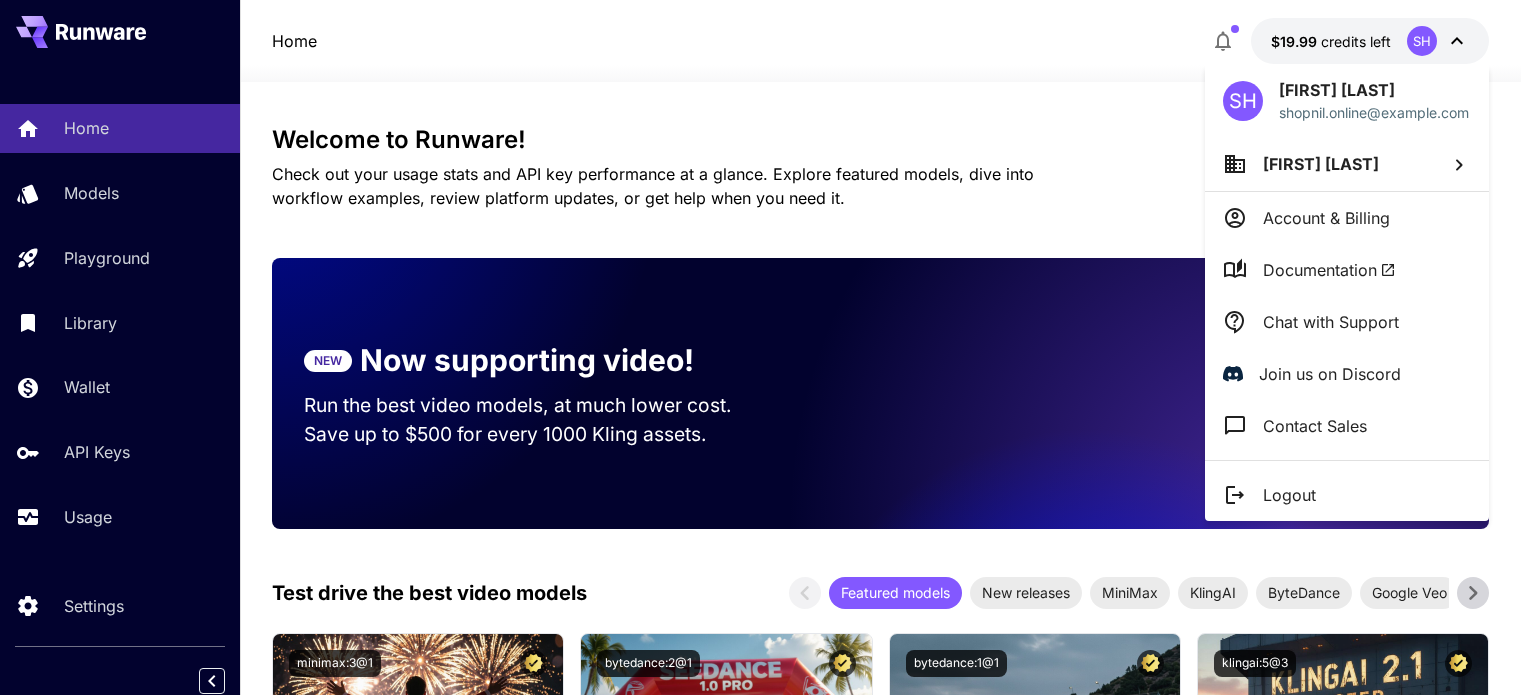 click at bounding box center (768, 347) 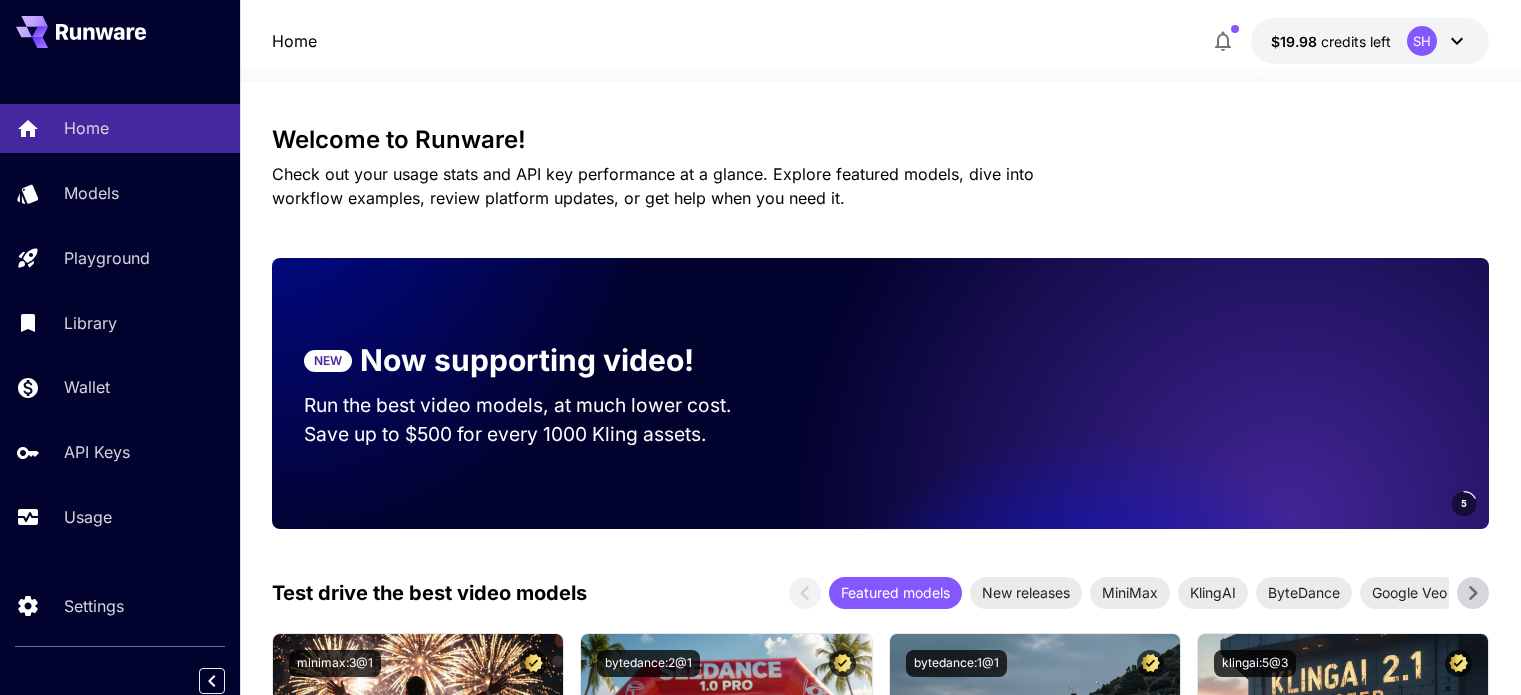 scroll, scrollTop: 0, scrollLeft: 0, axis: both 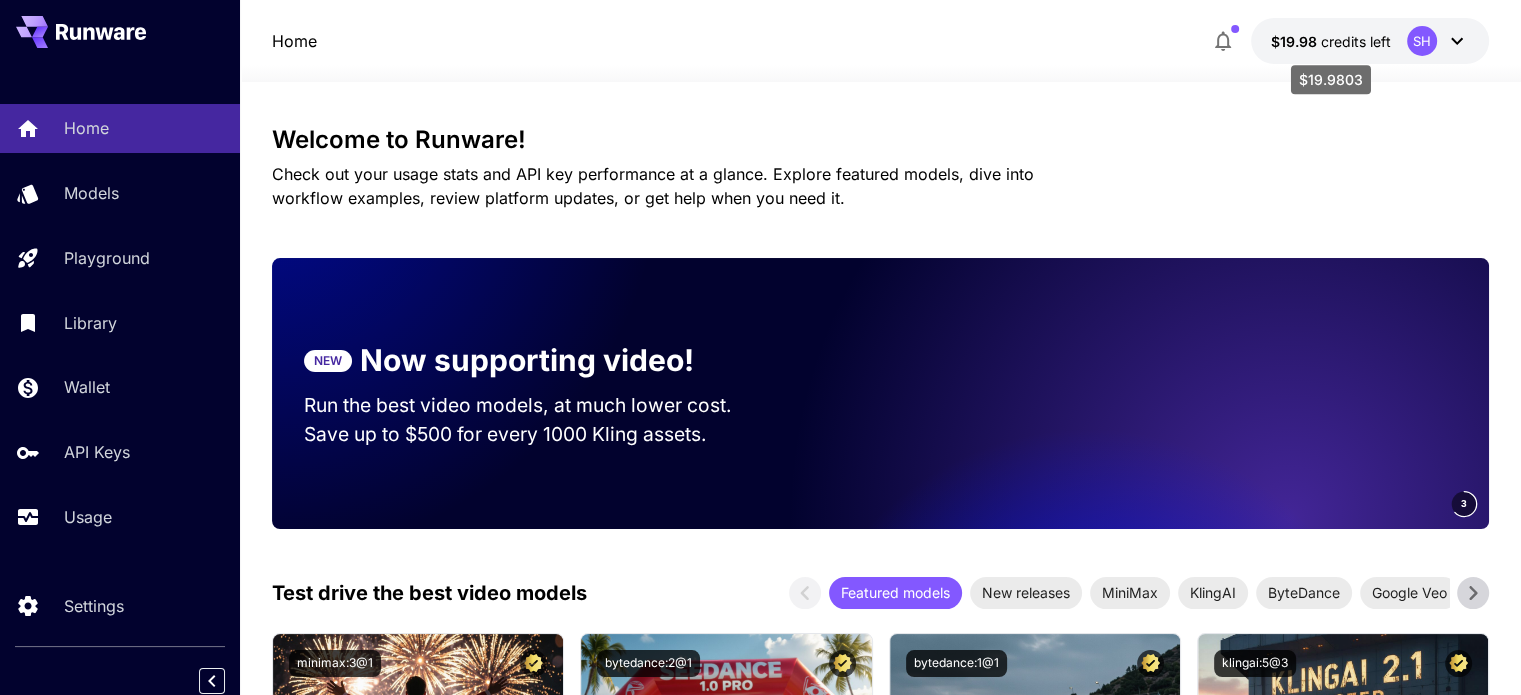click on "$19.98" at bounding box center (1296, 41) 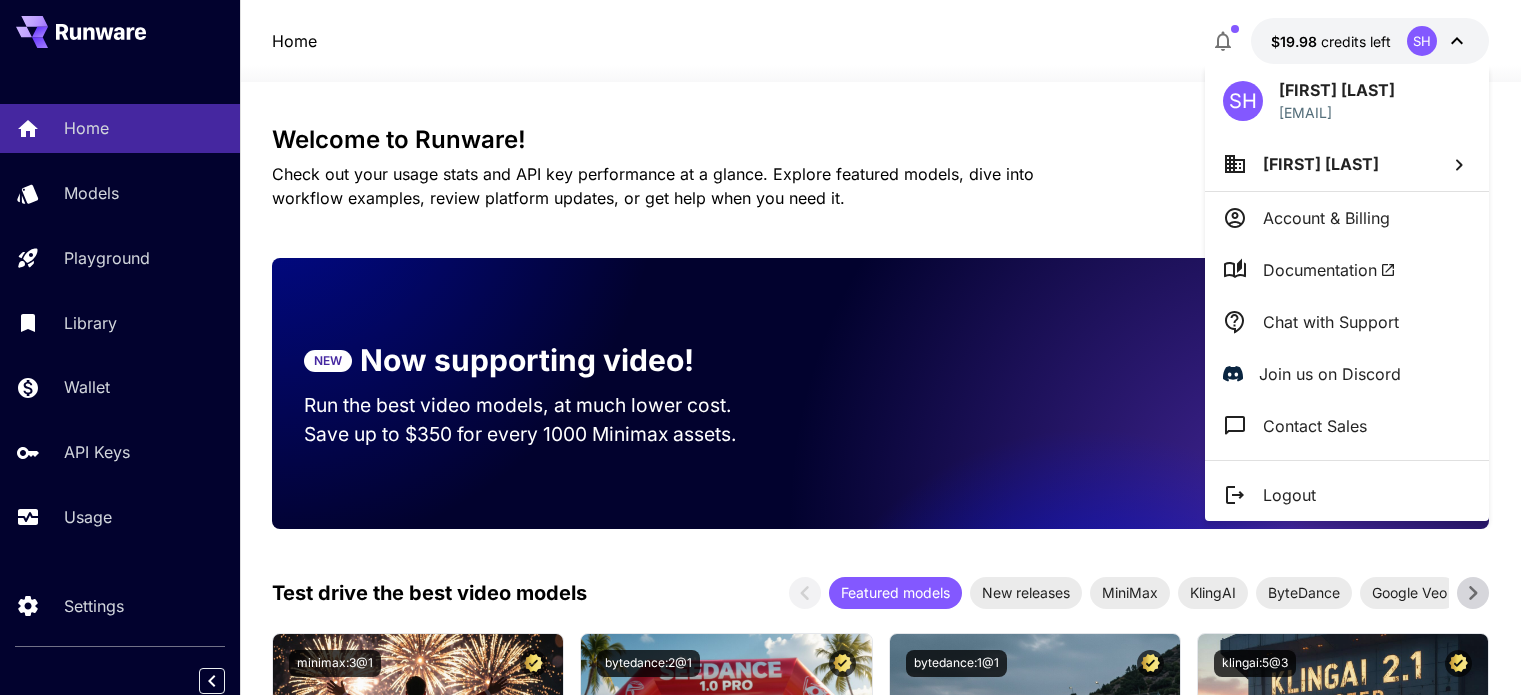 click at bounding box center [768, 347] 